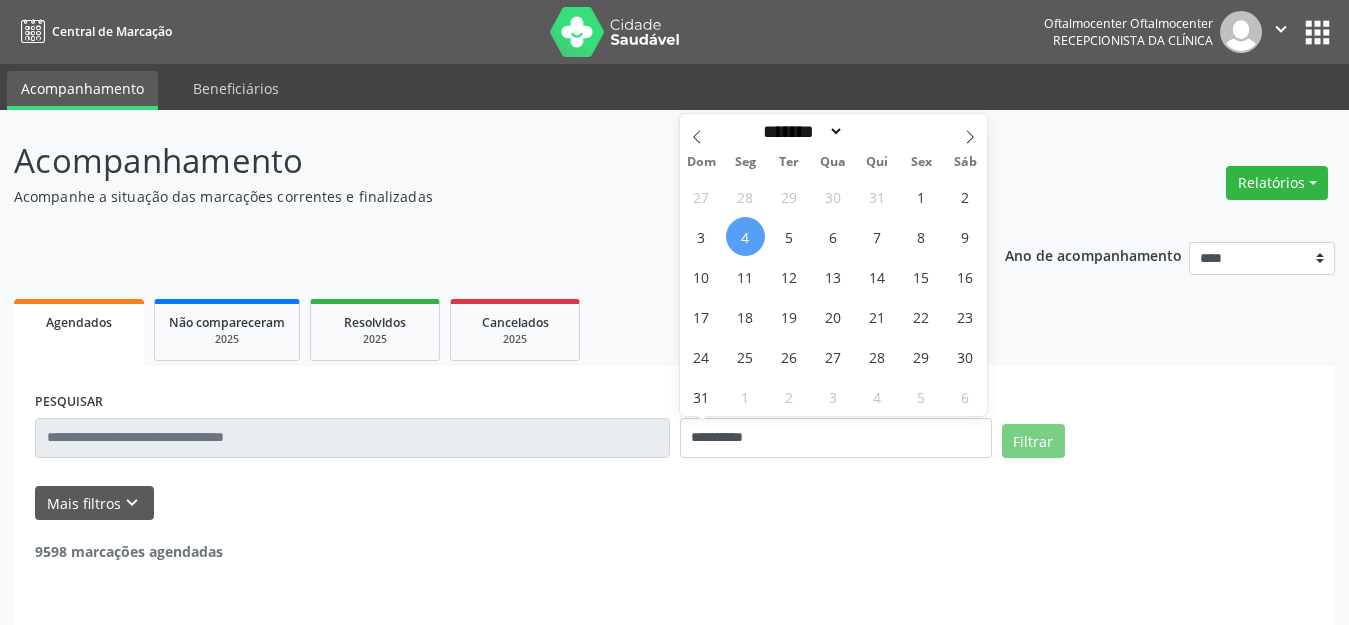 select on "*" 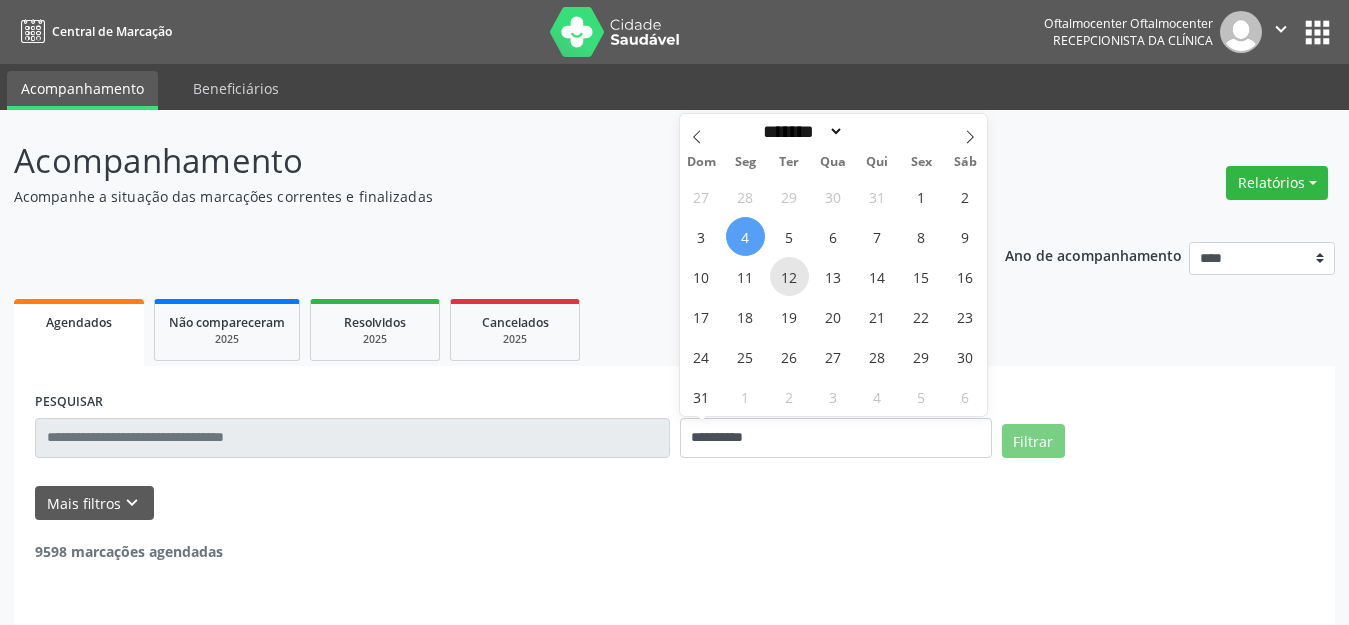 scroll, scrollTop: 0, scrollLeft: 0, axis: both 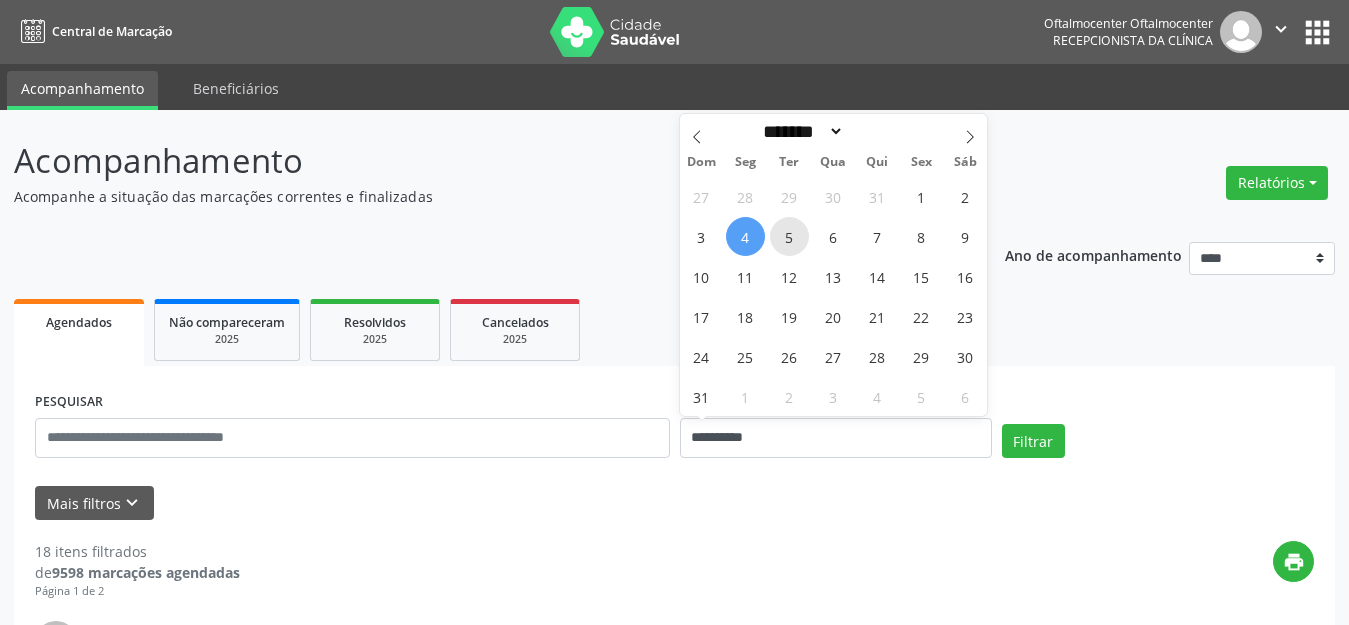 click on "5" at bounding box center (789, 236) 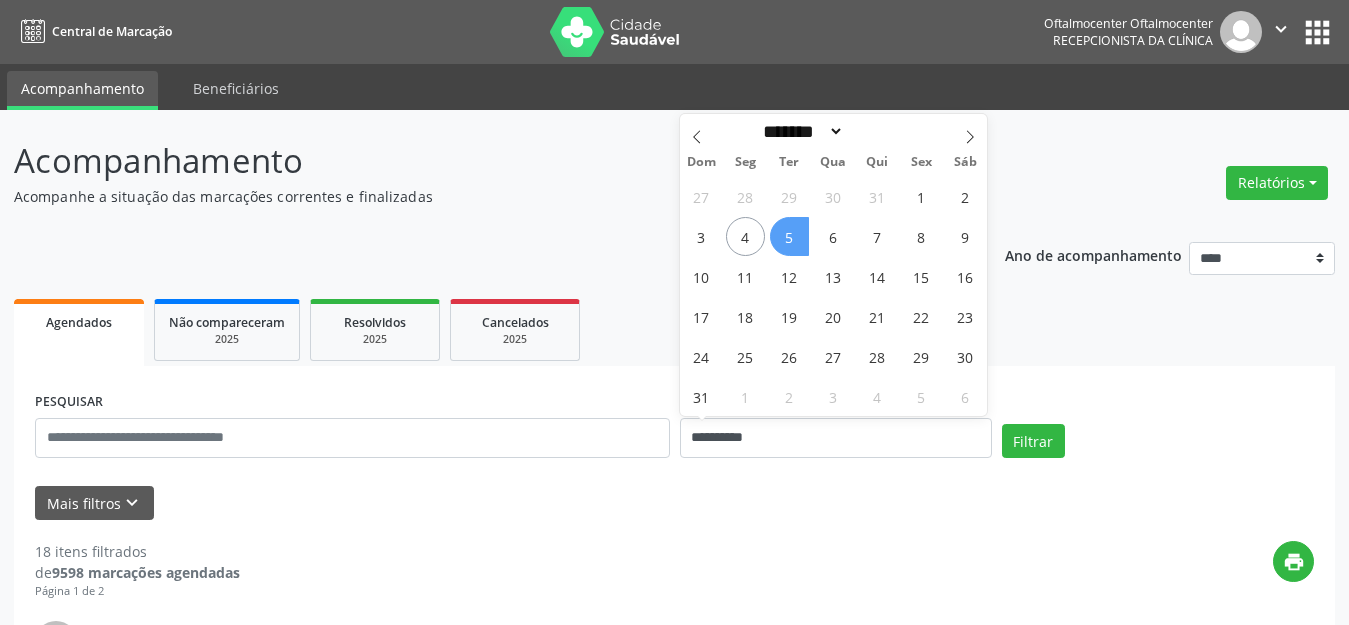 click on "5" at bounding box center [789, 236] 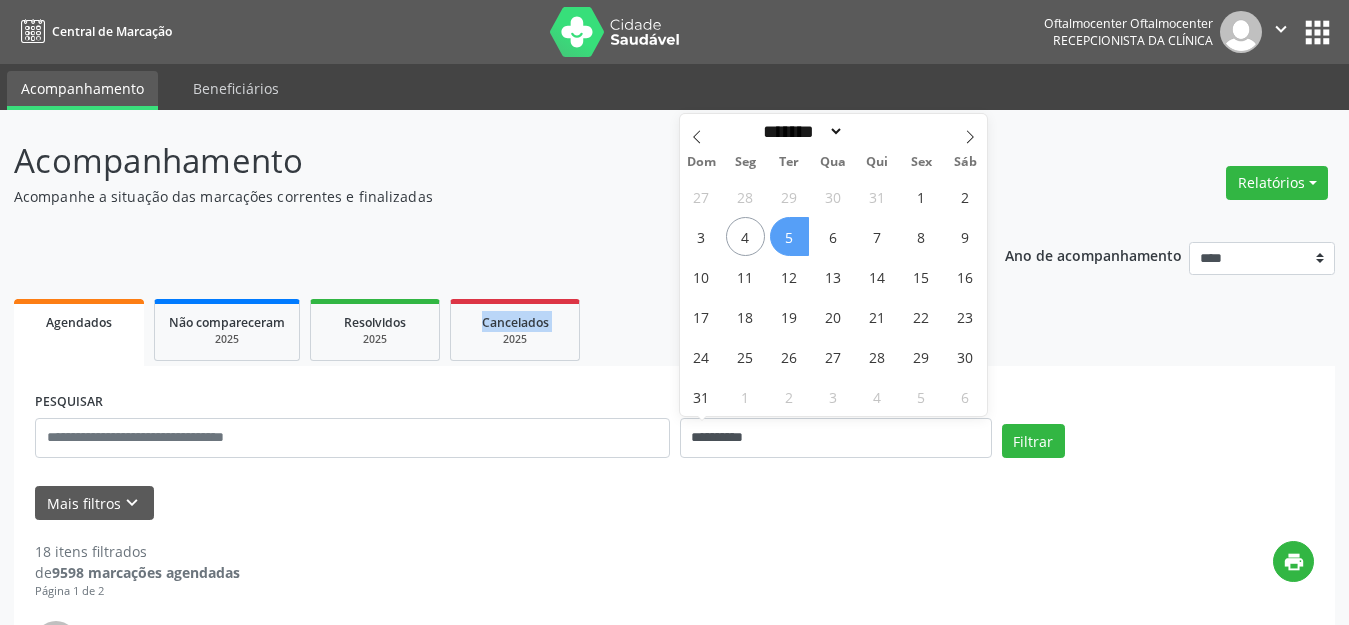 click on "**********" at bounding box center [674, 2743] 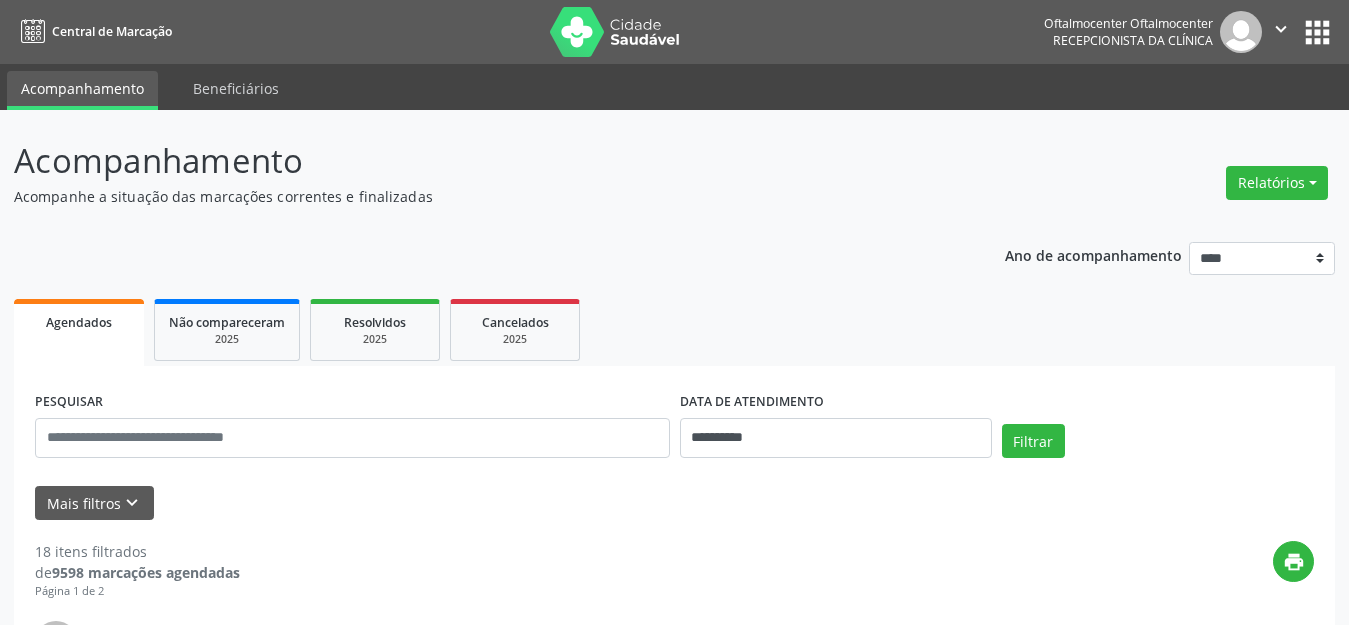click on "**********" at bounding box center (674, 429) 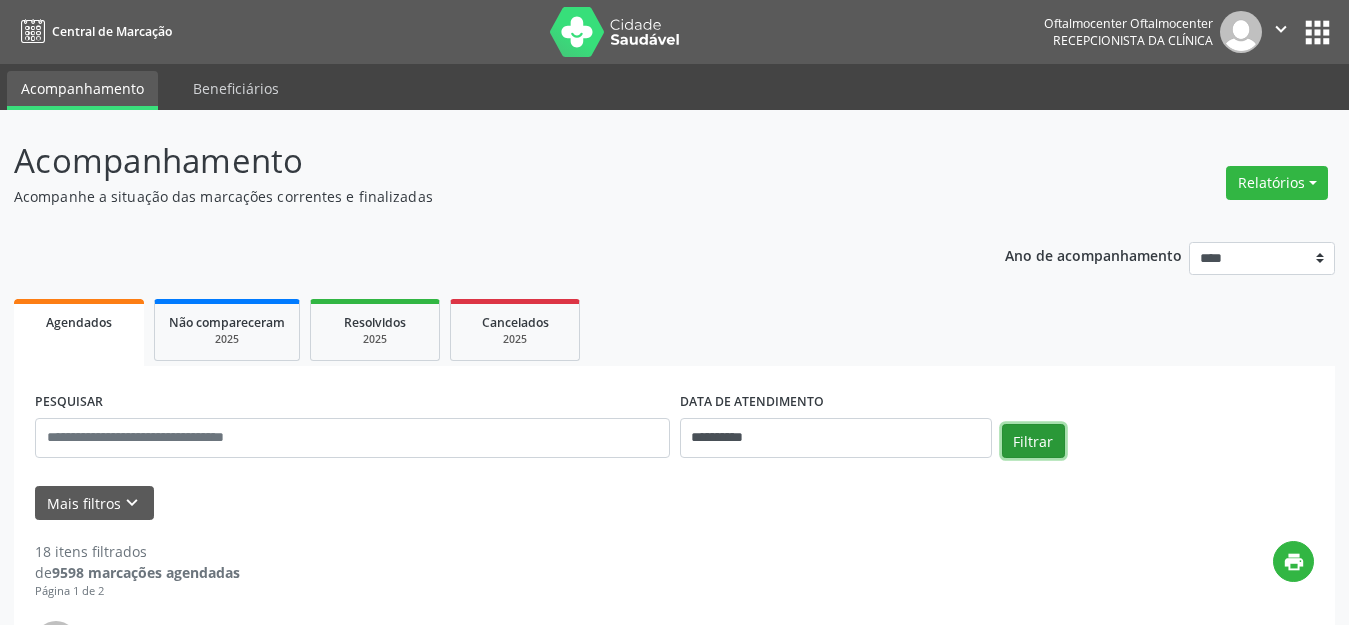 click on "Filtrar" at bounding box center [1033, 441] 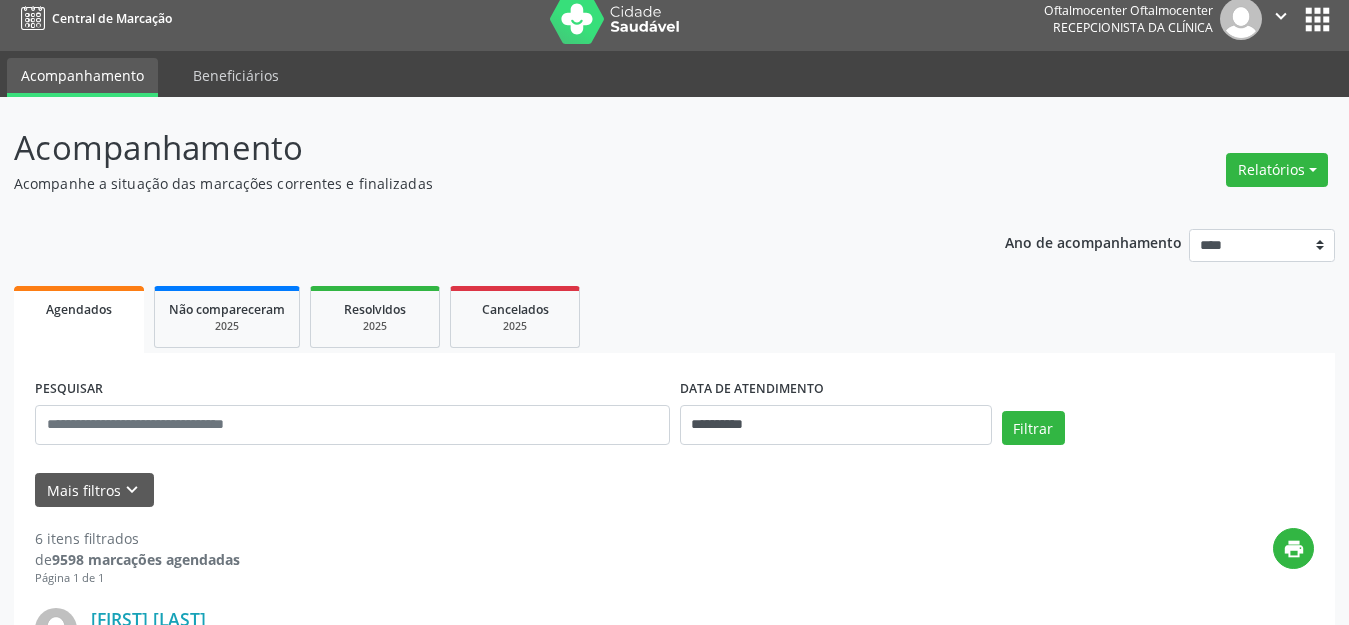 scroll, scrollTop: 0, scrollLeft: 0, axis: both 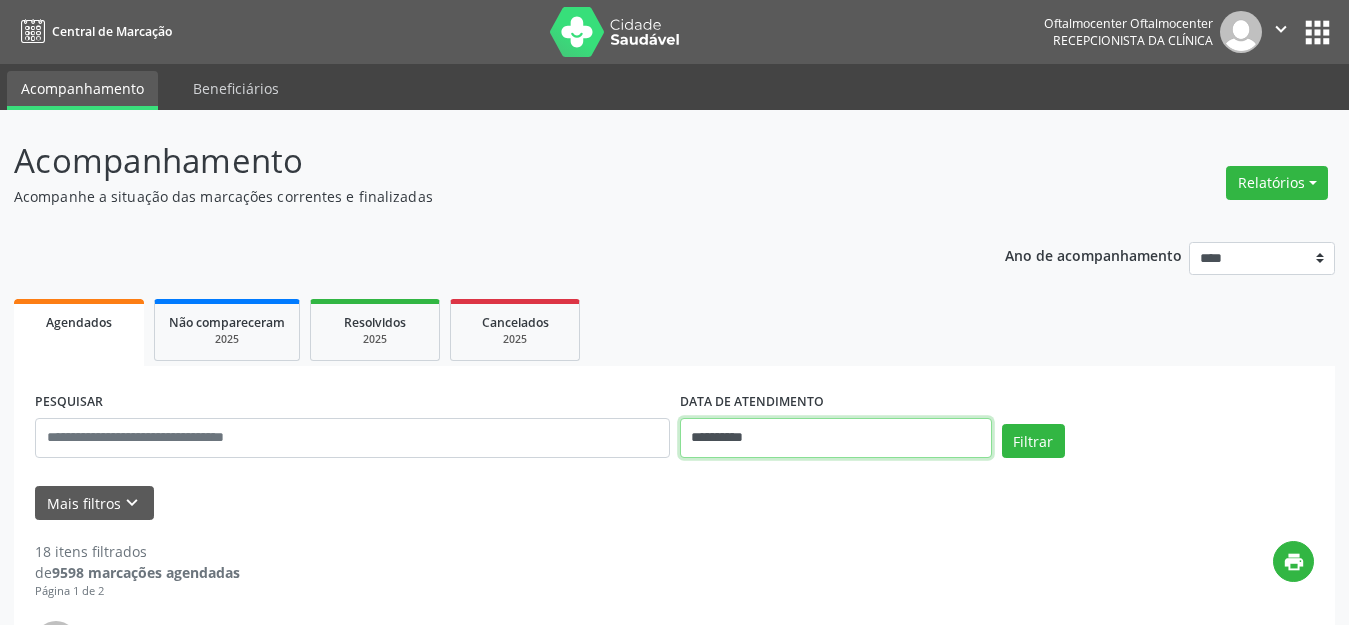 click on "**********" at bounding box center (836, 438) 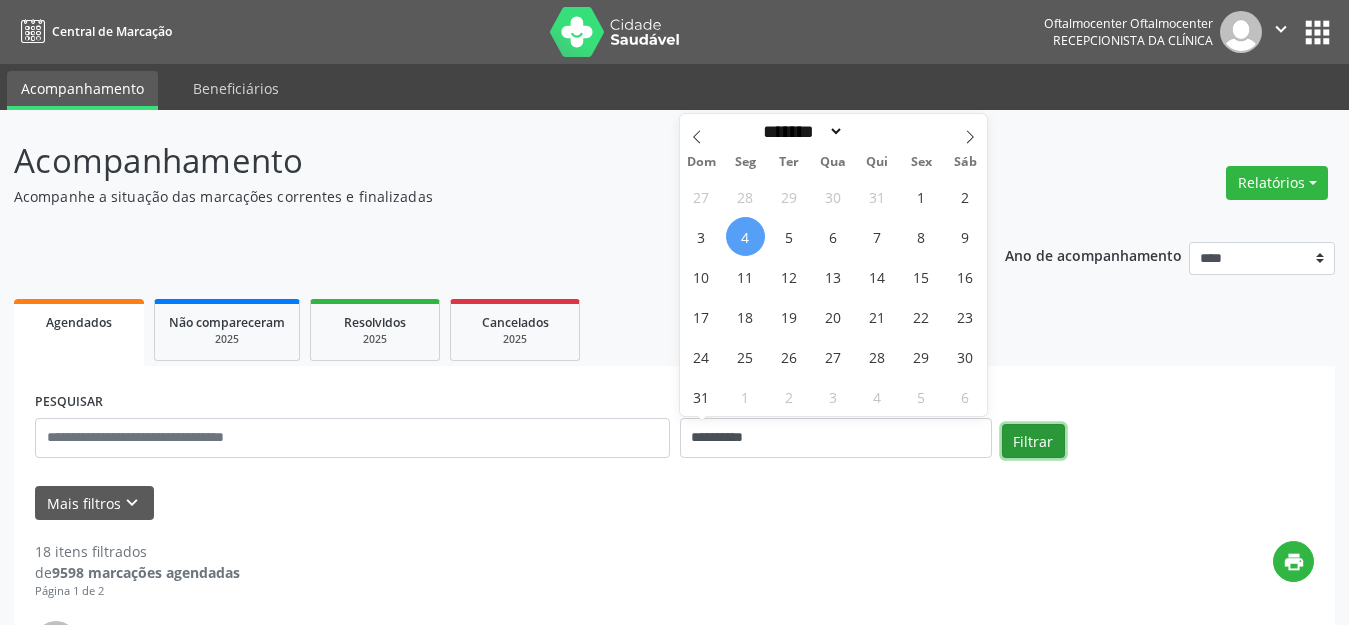 click on "Filtrar" at bounding box center [1033, 441] 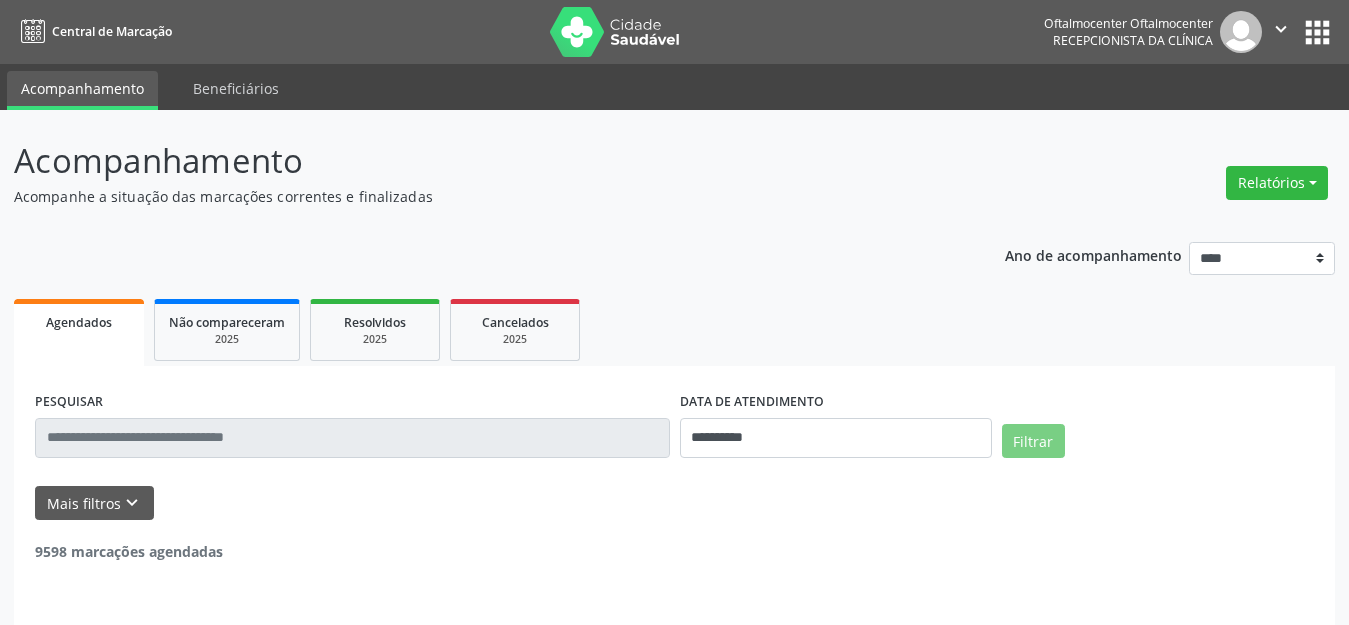 drag, startPoint x: 862, startPoint y: 407, endPoint x: 859, endPoint y: 418, distance: 11.401754 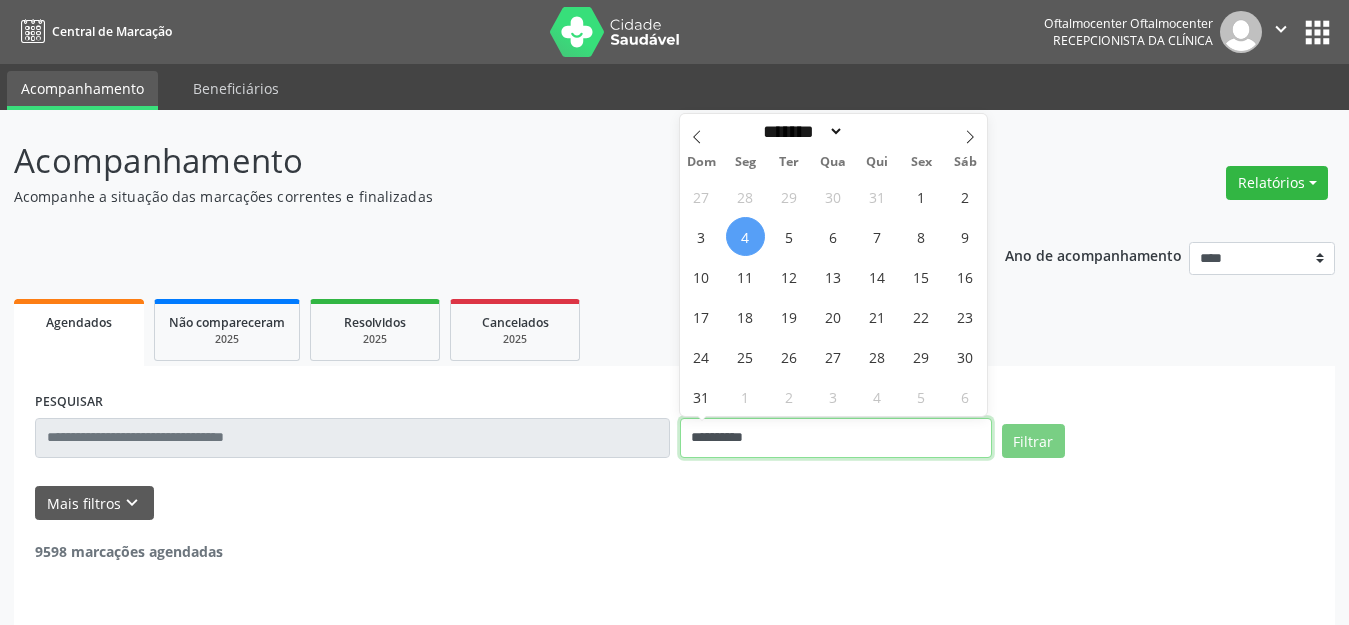 click on "**********" at bounding box center [836, 438] 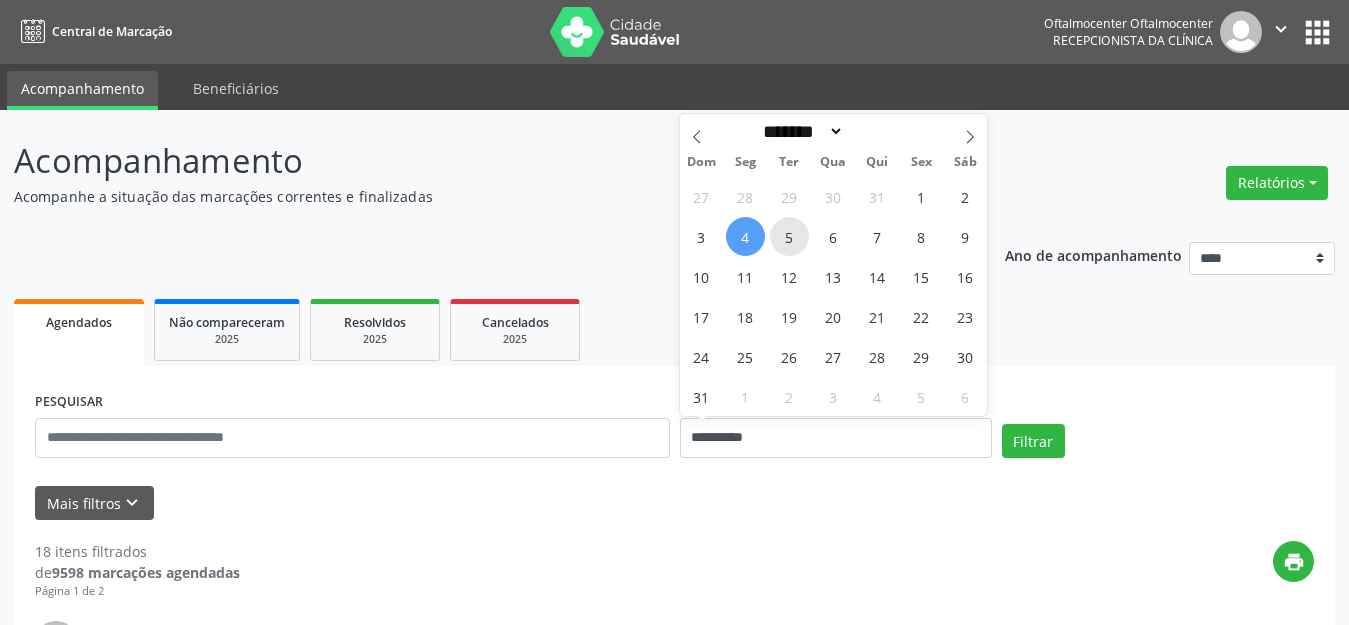 click on "5" at bounding box center (789, 236) 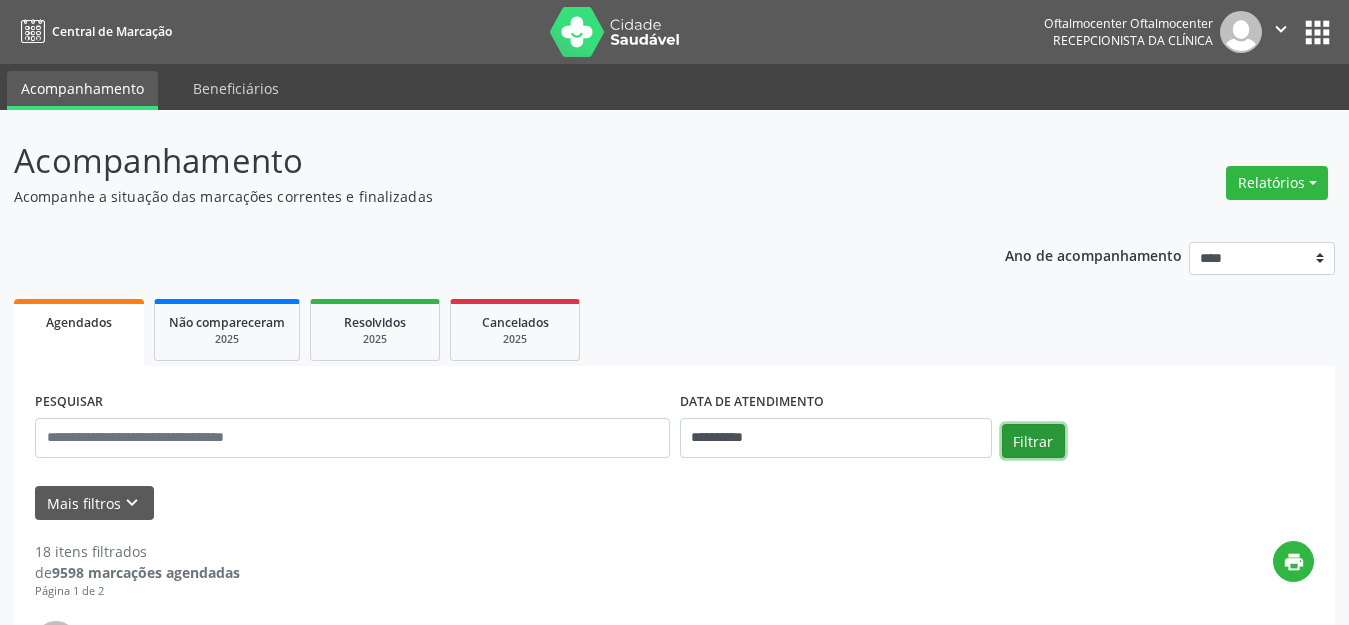 click on "Filtrar" at bounding box center [1033, 441] 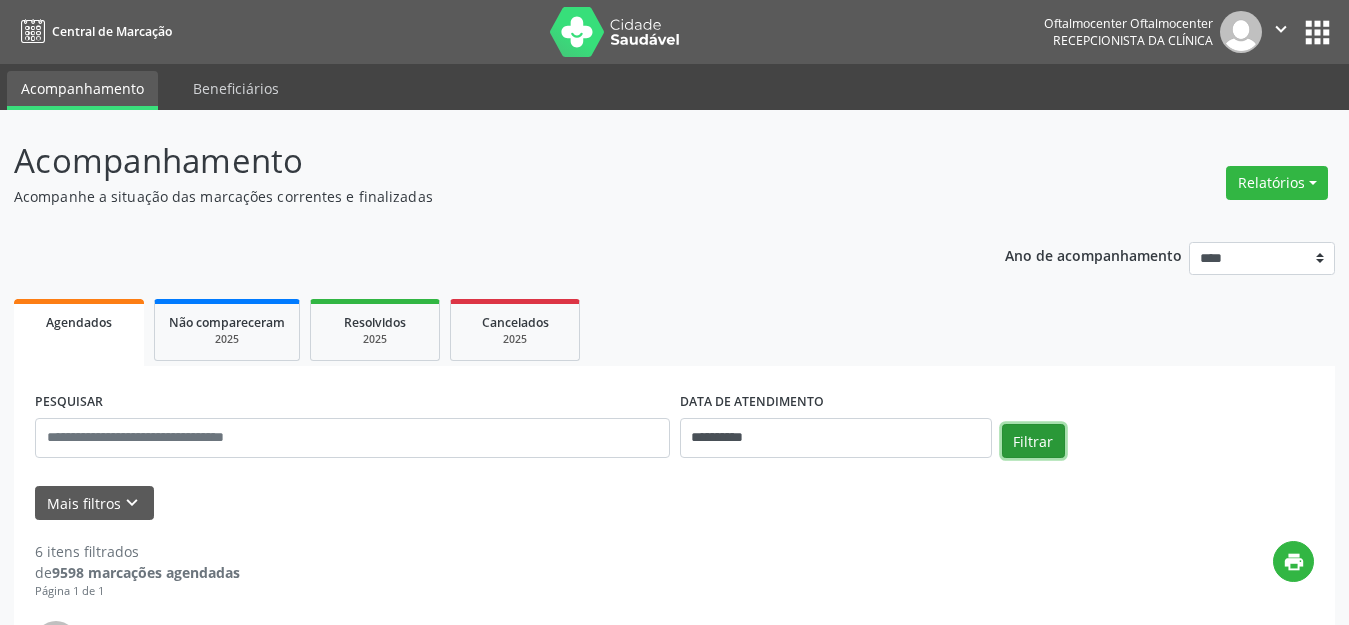 click on "Filtrar" at bounding box center [1033, 441] 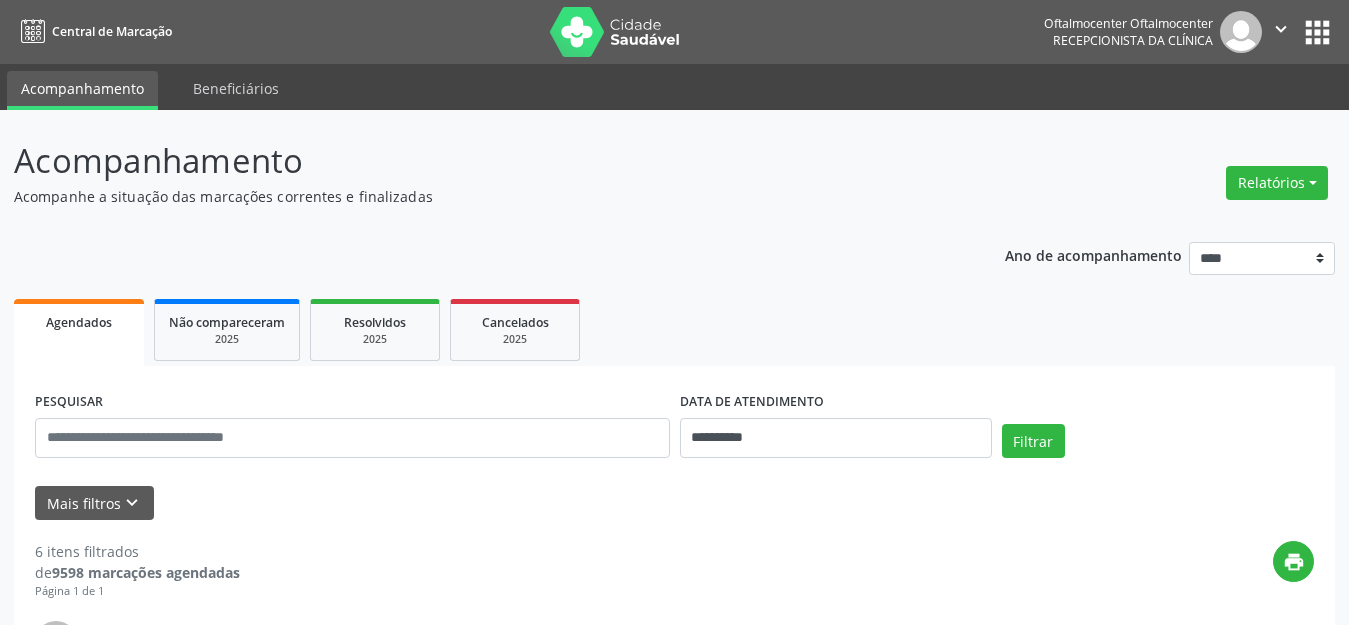 click on "**********" at bounding box center (836, 429) 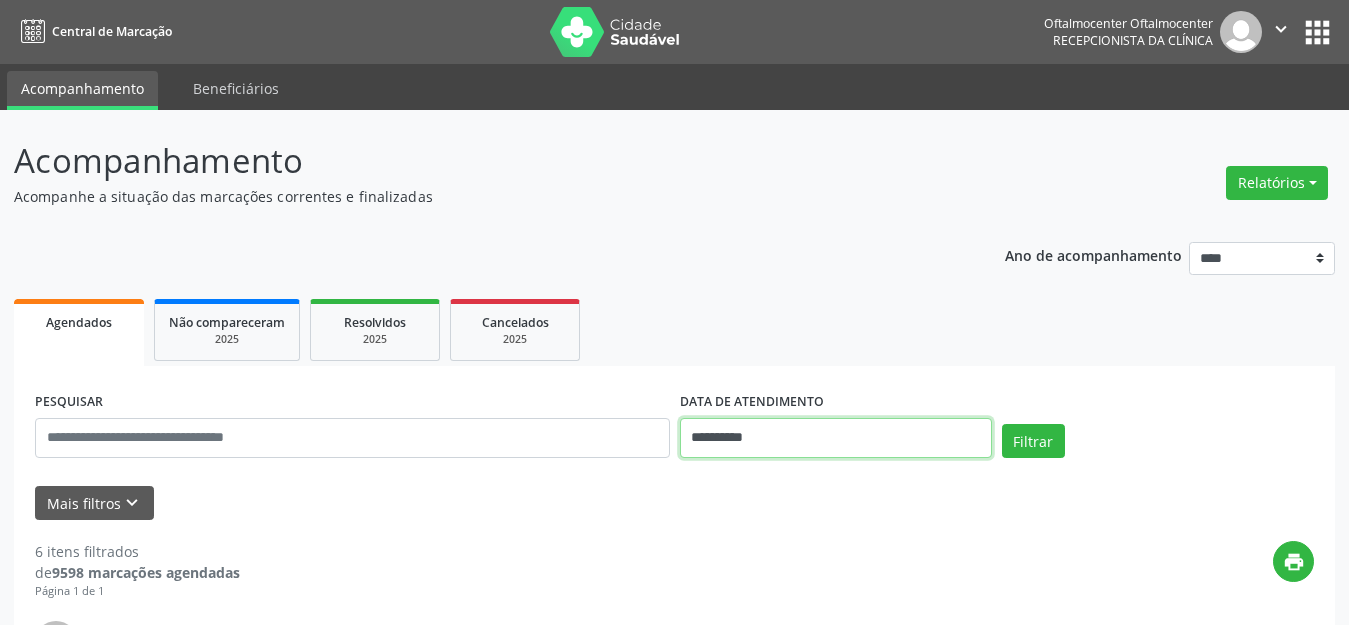 click on "**********" at bounding box center (836, 438) 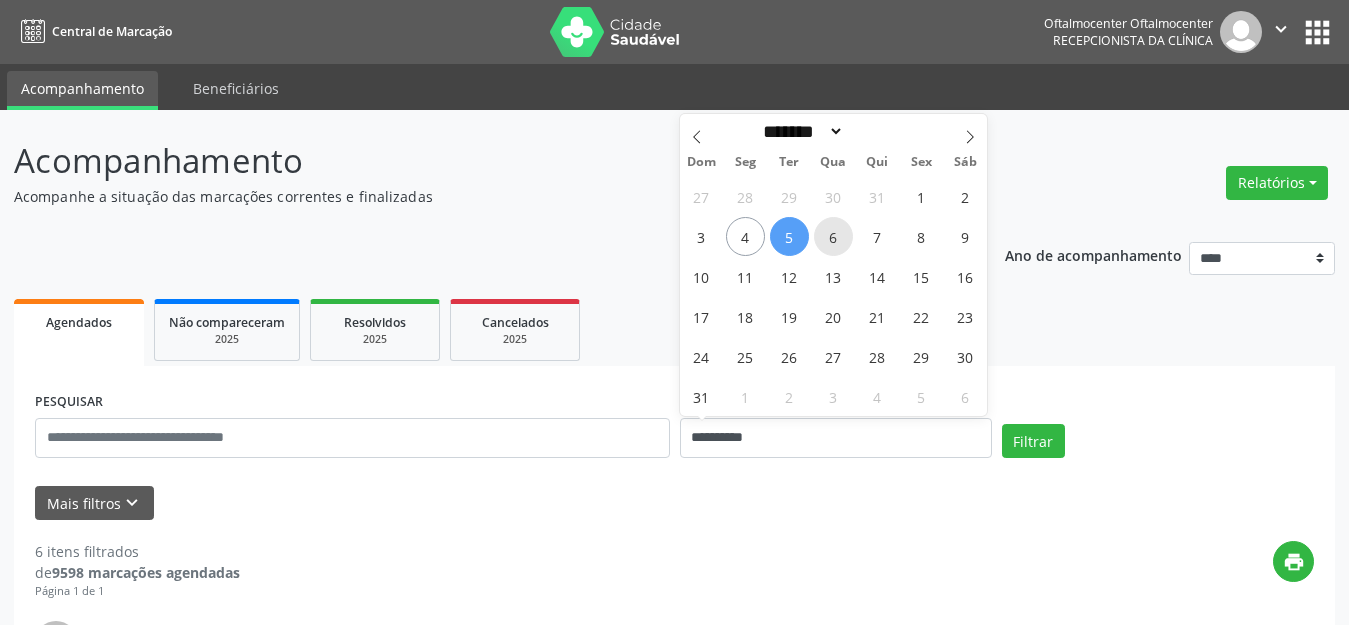 click on "6" at bounding box center (833, 236) 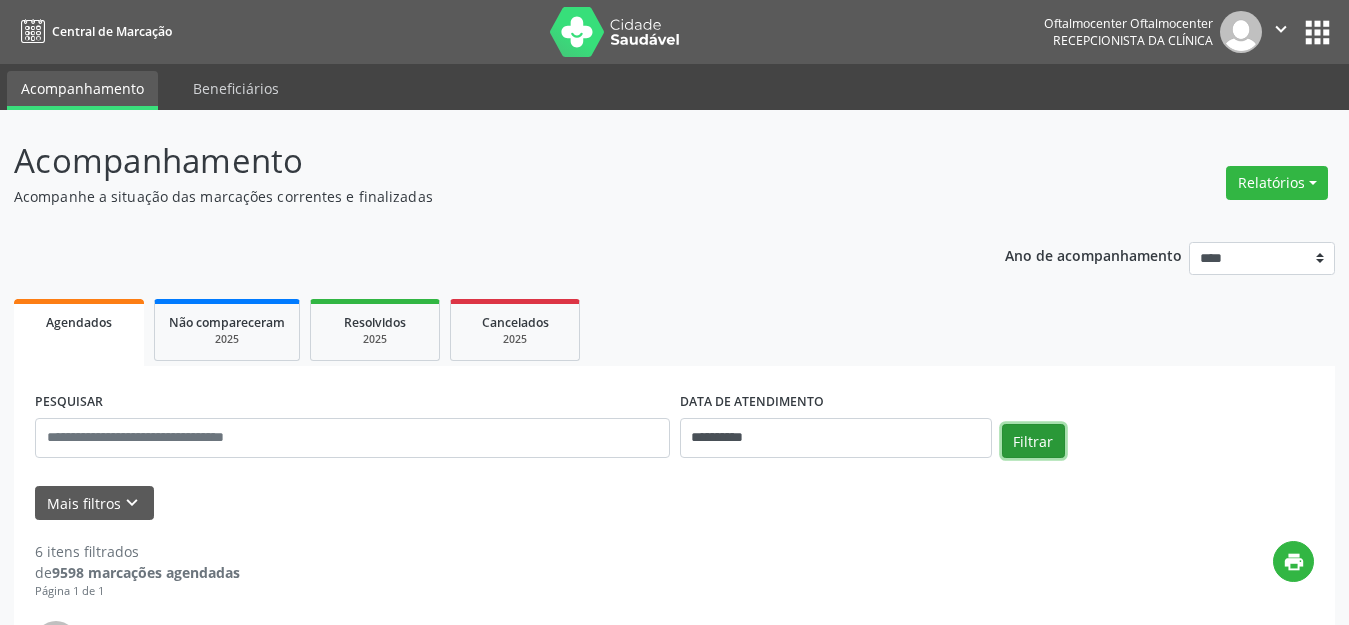 click on "Filtrar" at bounding box center (1033, 441) 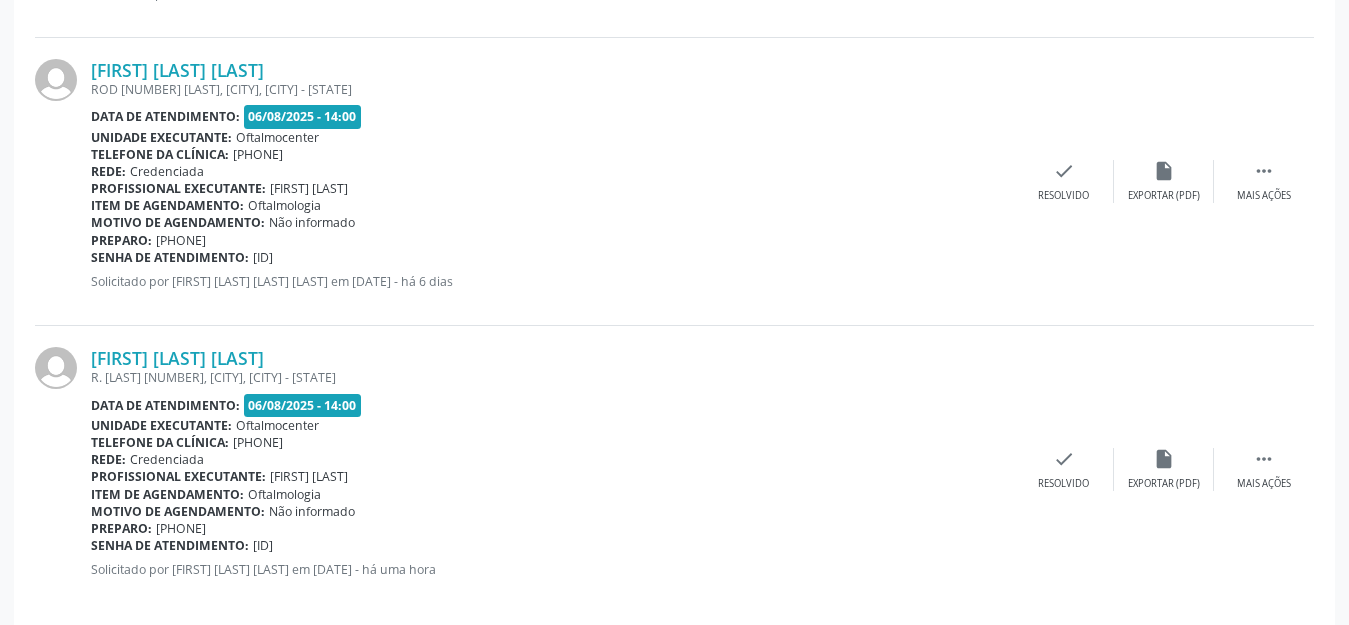 scroll, scrollTop: 1806, scrollLeft: 0, axis: vertical 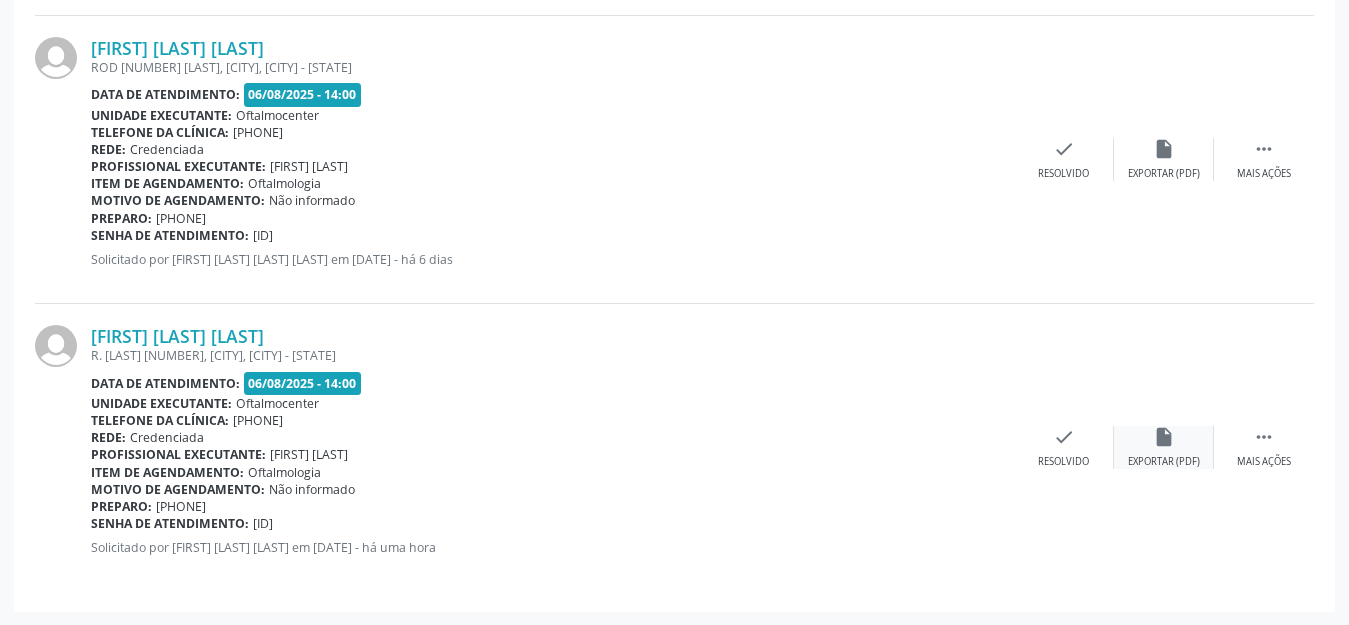 click on "insert_drive_file" at bounding box center (1164, 437) 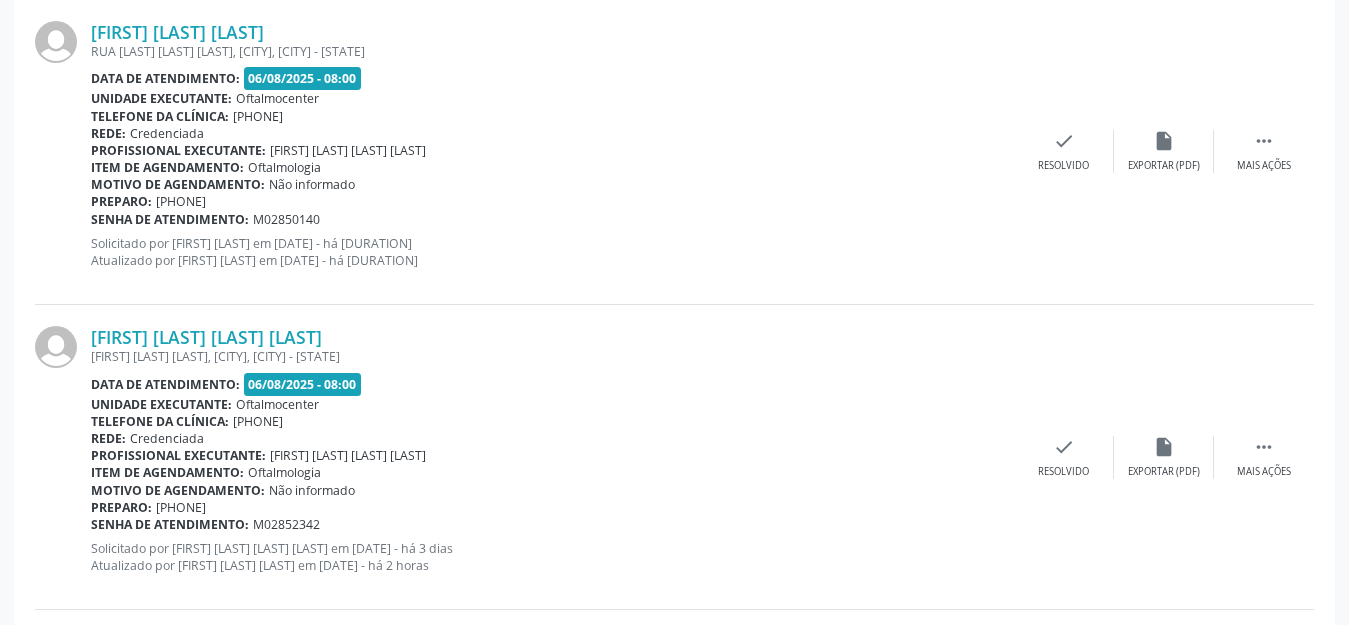 scroll, scrollTop: 306, scrollLeft: 0, axis: vertical 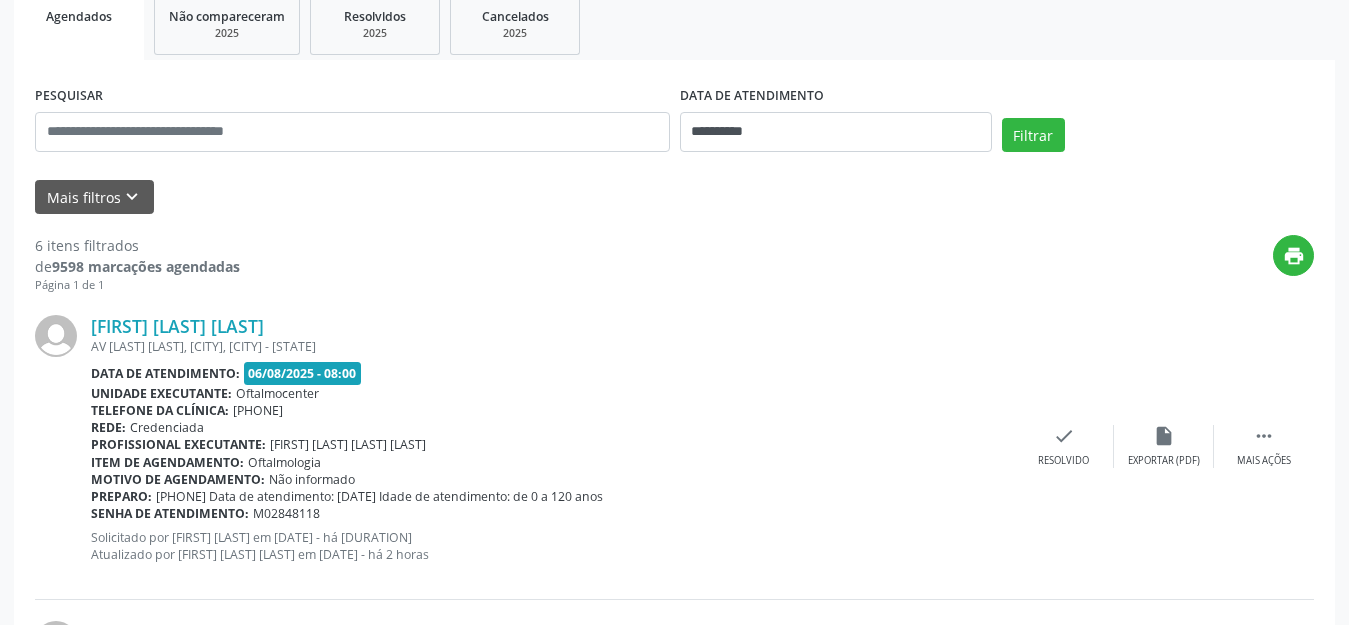 click on "DATA DE ATENDIMENTO" at bounding box center [836, 96] 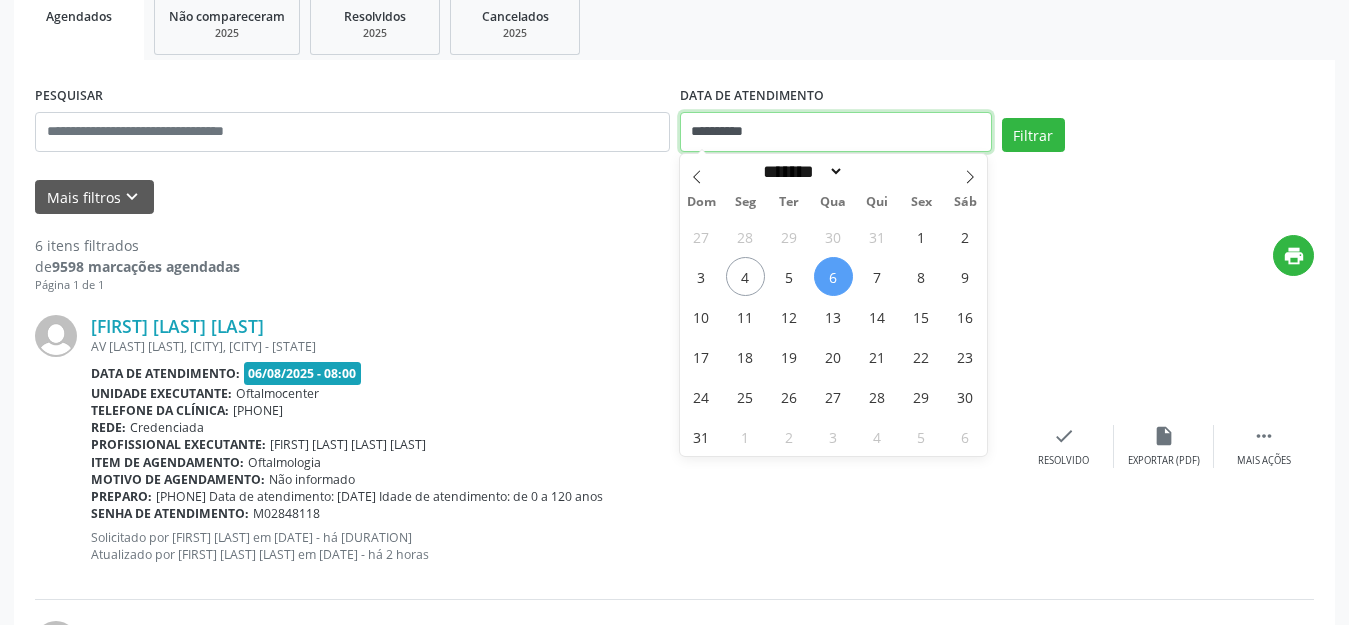 click on "**********" at bounding box center (836, 132) 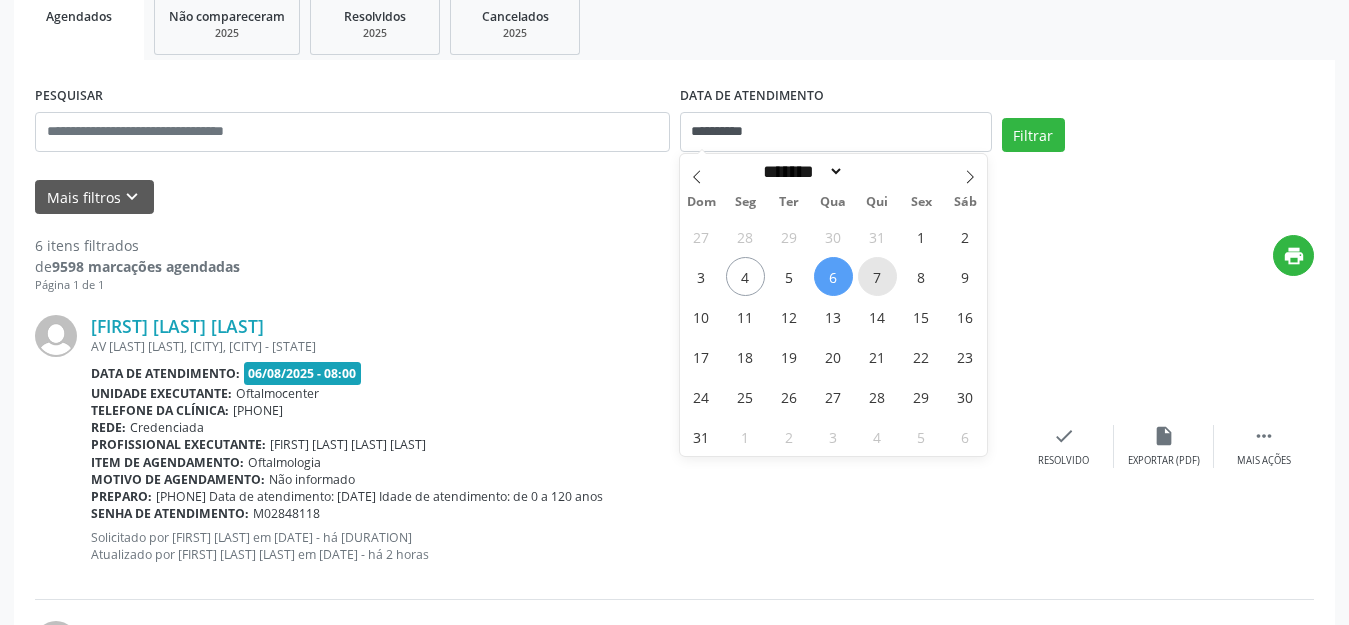 click on "7" at bounding box center [877, 276] 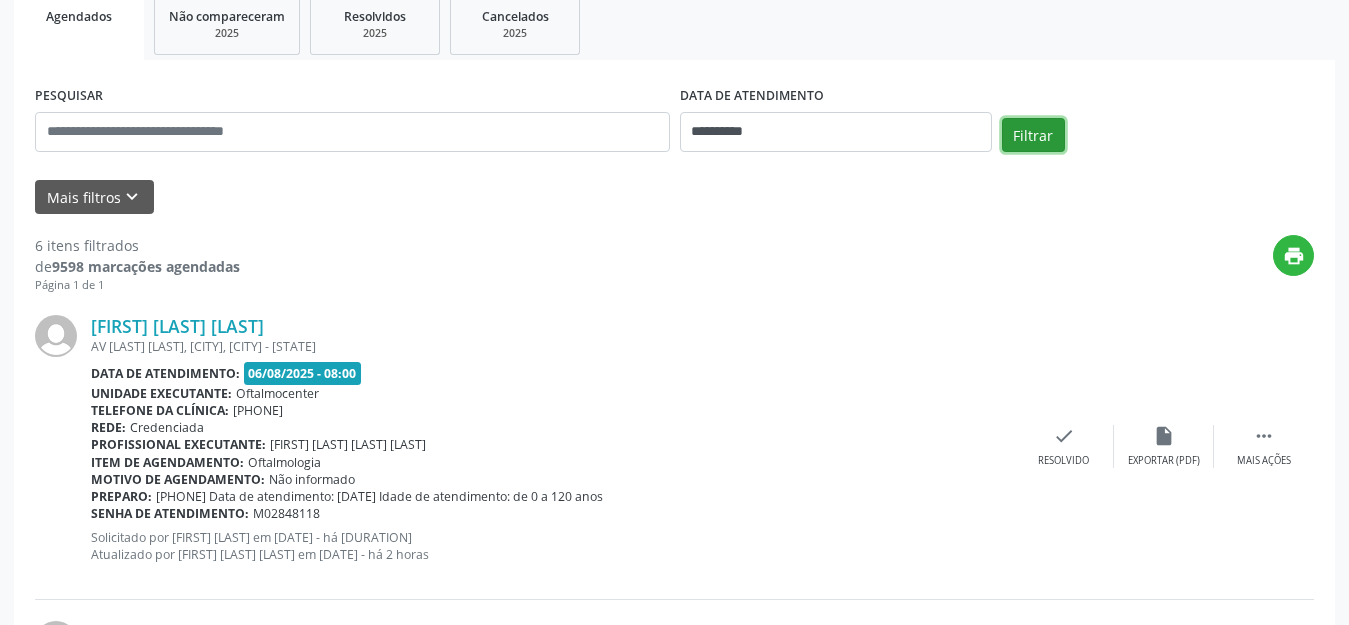 click on "Filtrar" at bounding box center (1033, 135) 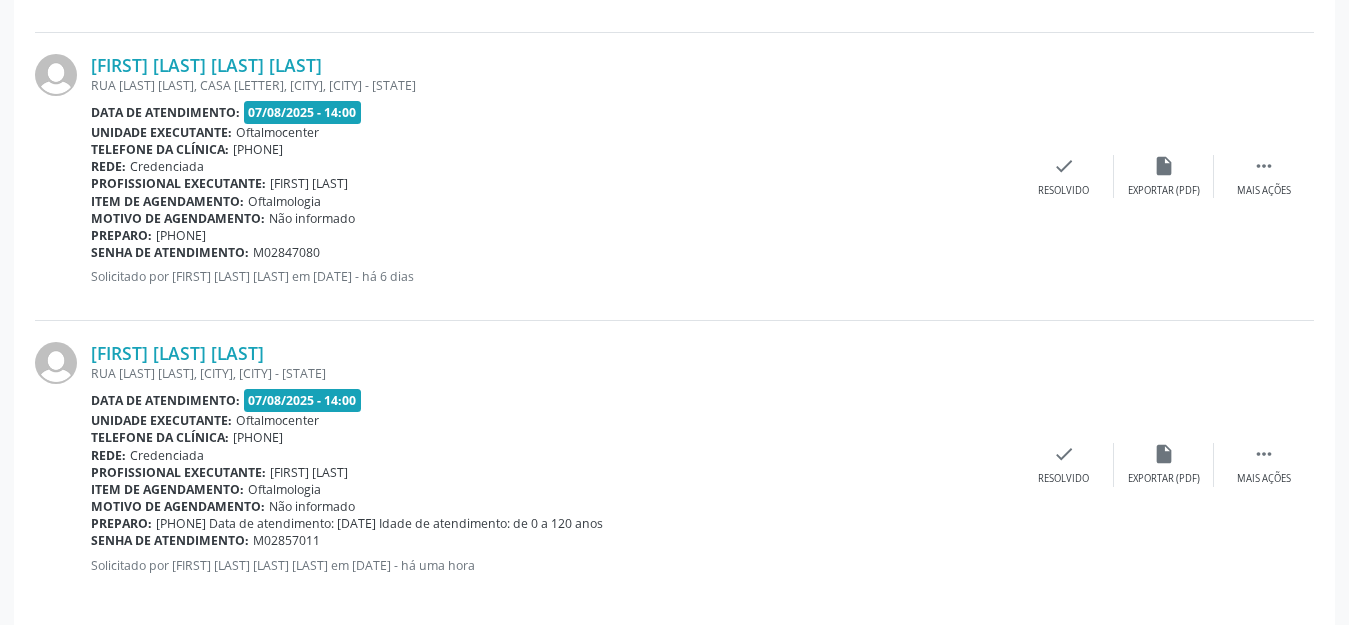 scroll, scrollTop: 1738, scrollLeft: 0, axis: vertical 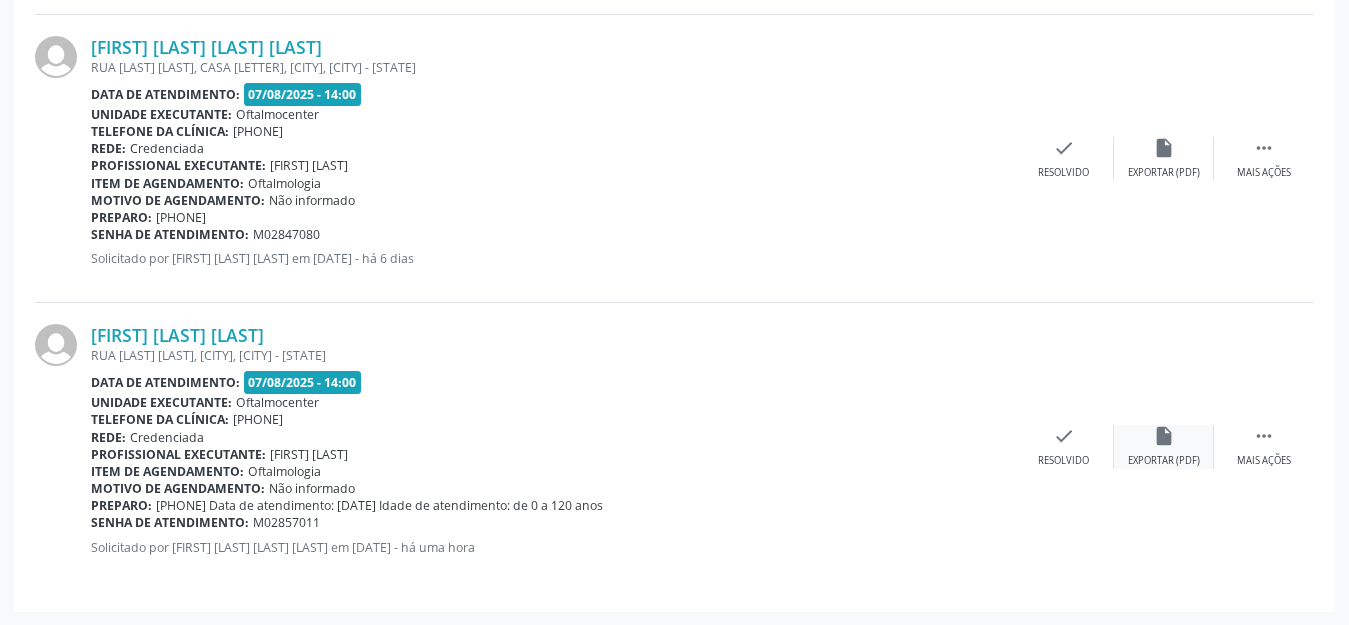 click on "insert_drive_file
Exportar (PDF)" at bounding box center [1164, 446] 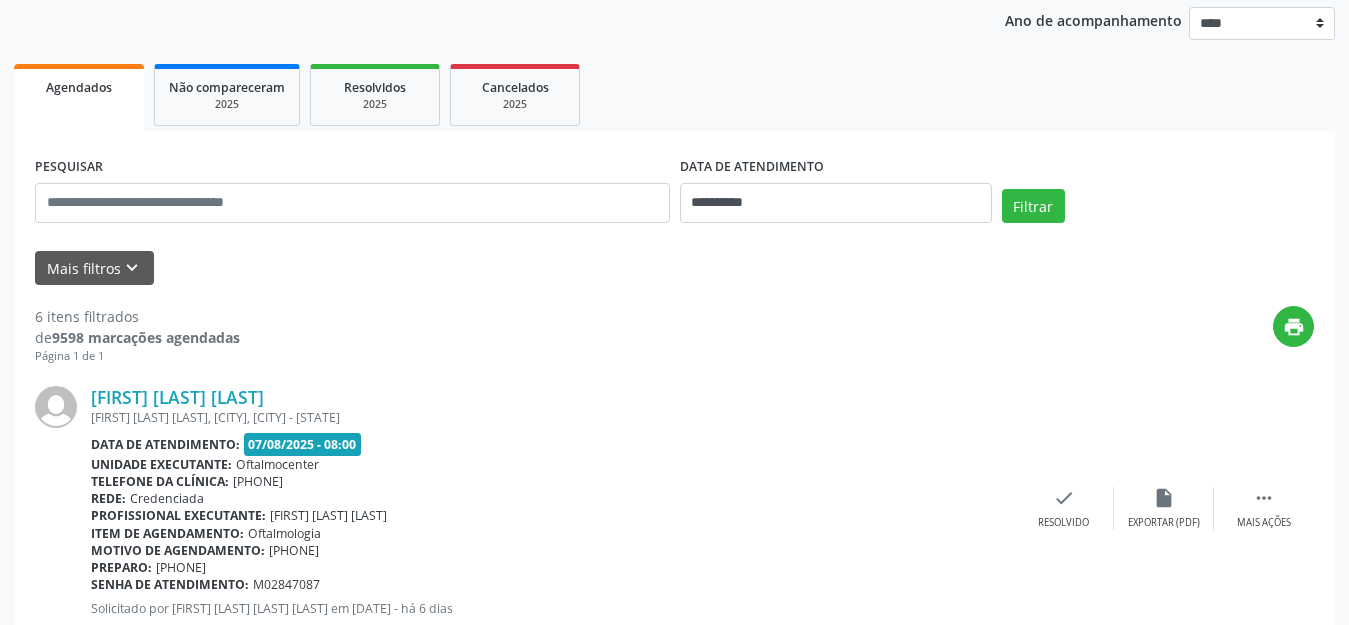 scroll, scrollTop: 0, scrollLeft: 0, axis: both 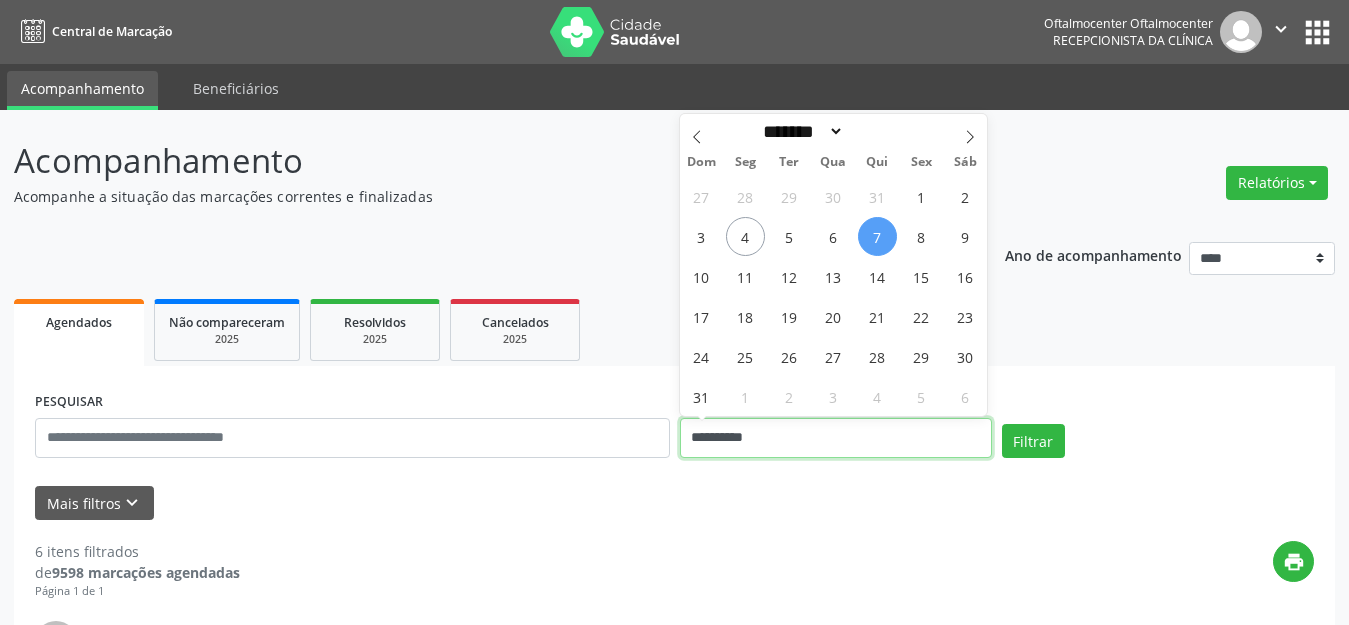 click on "**********" at bounding box center [836, 438] 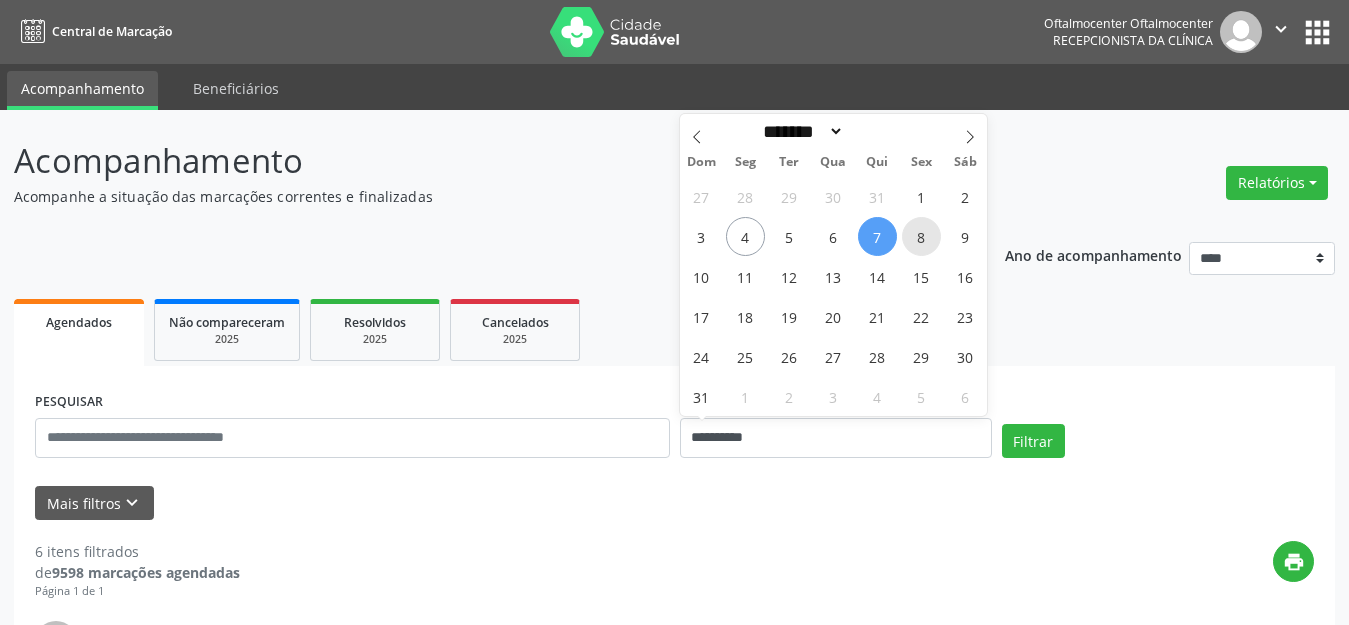 click on "8" at bounding box center (921, 236) 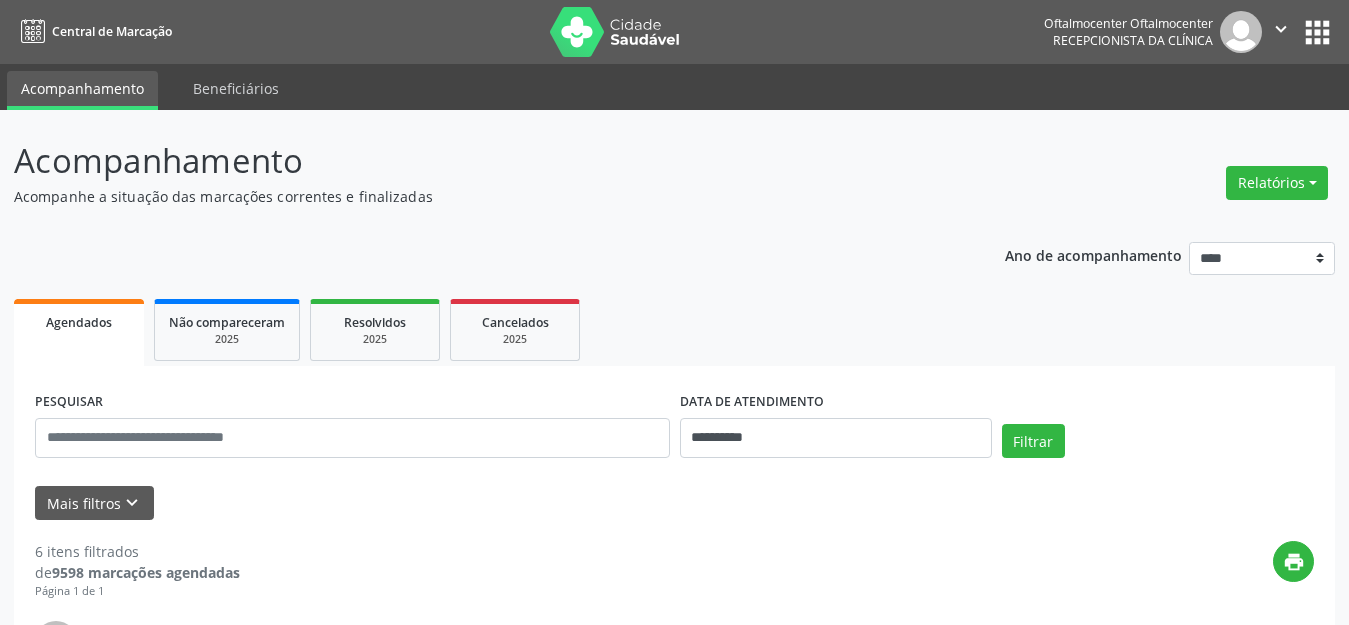 click on "Filtrar" at bounding box center [1158, 448] 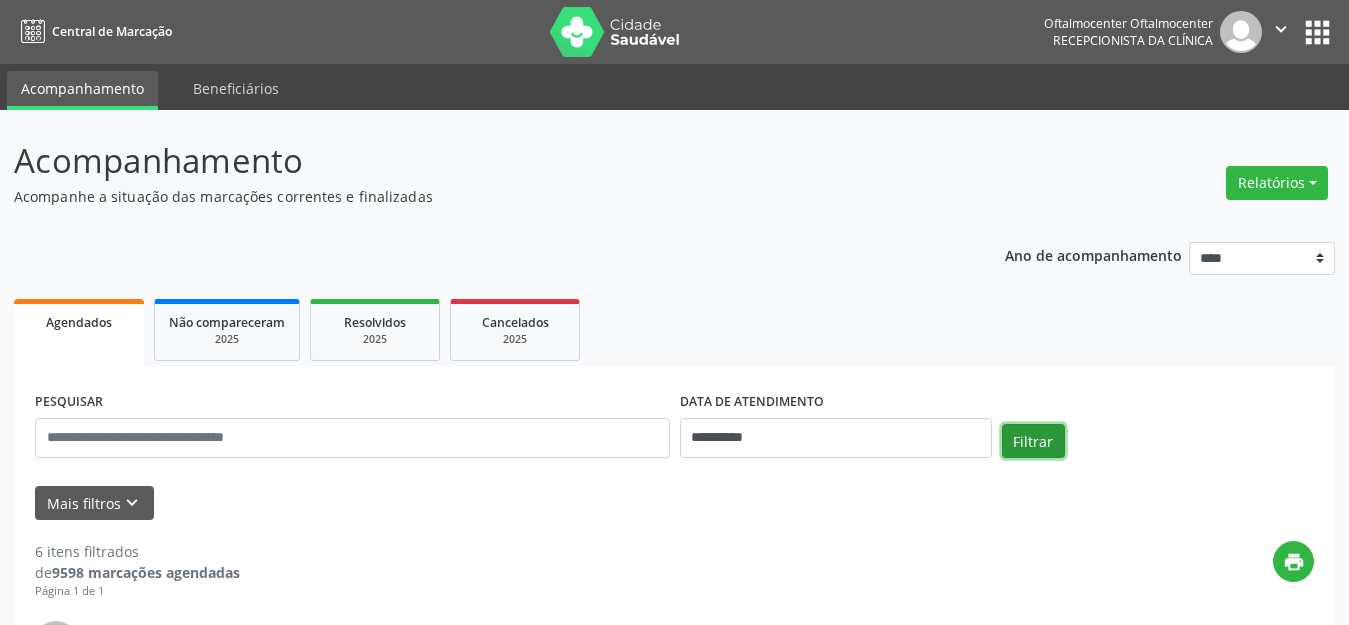 click on "Filtrar" at bounding box center (1033, 441) 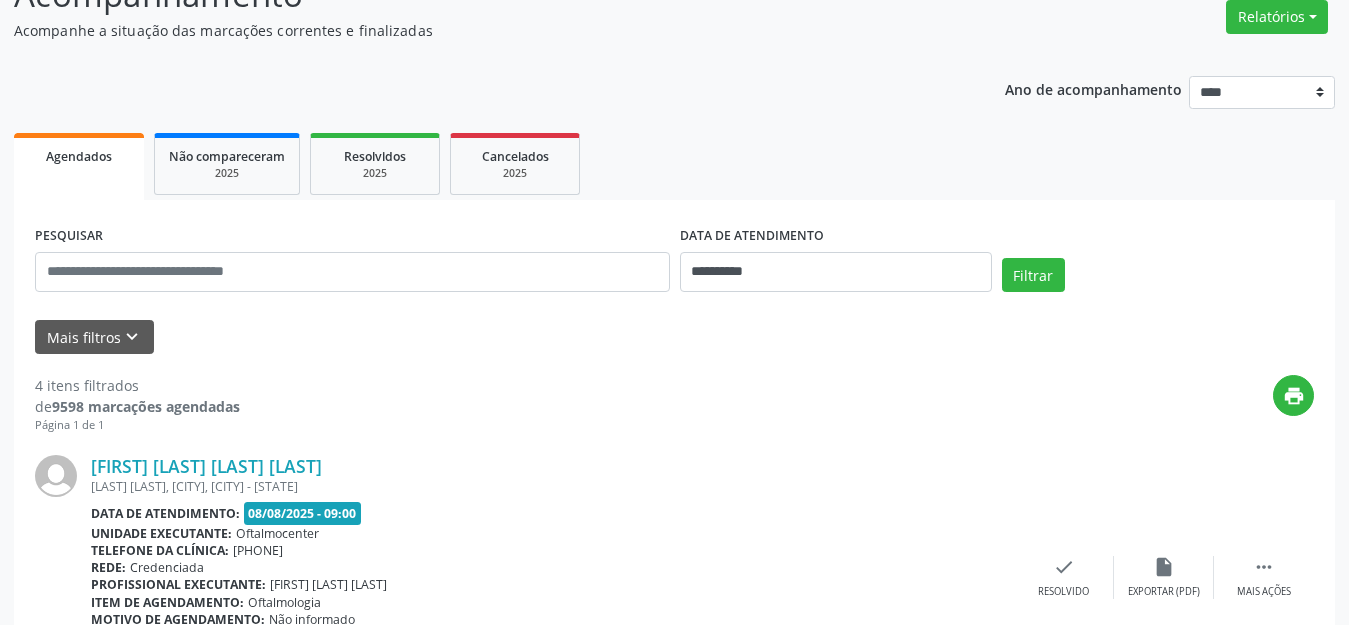 scroll, scrollTop: 161, scrollLeft: 0, axis: vertical 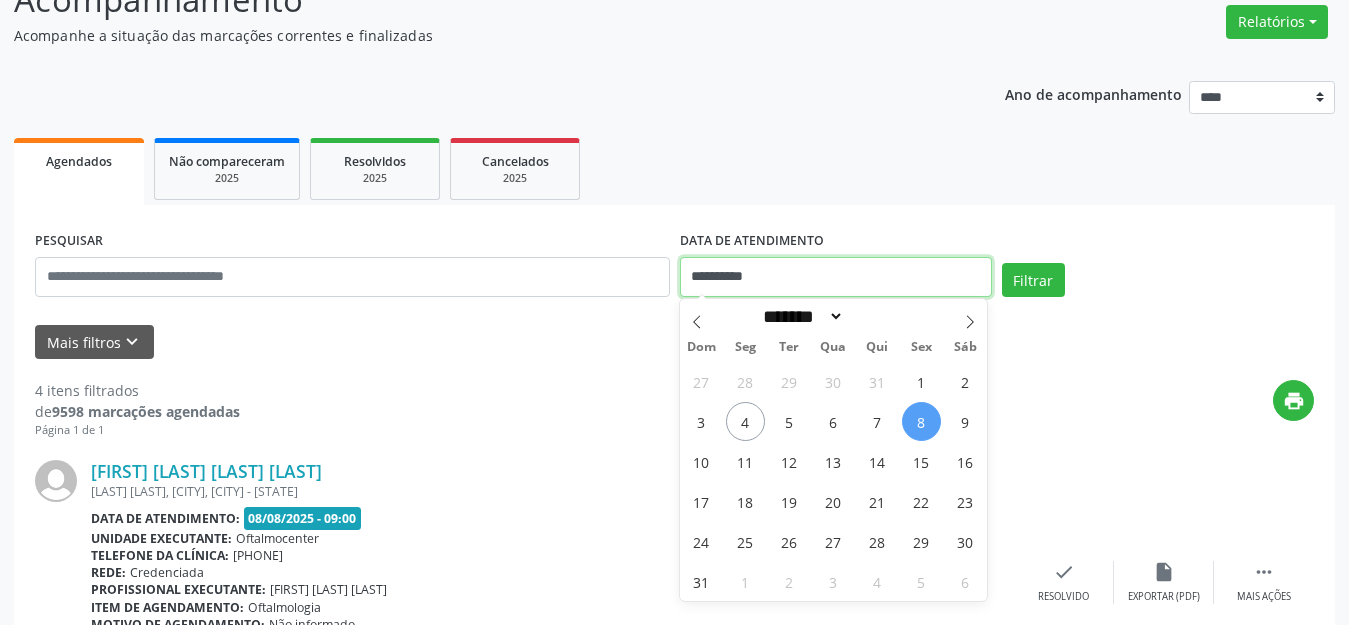 click on "**********" at bounding box center (836, 277) 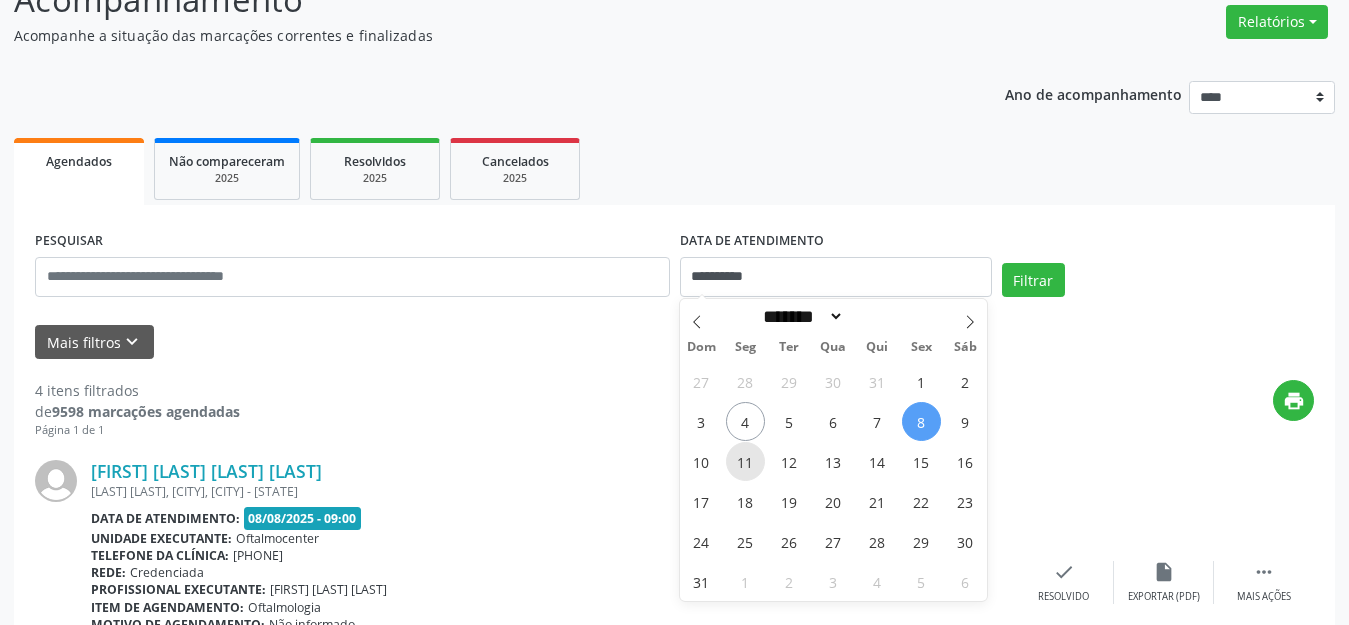 click on "11" at bounding box center [745, 461] 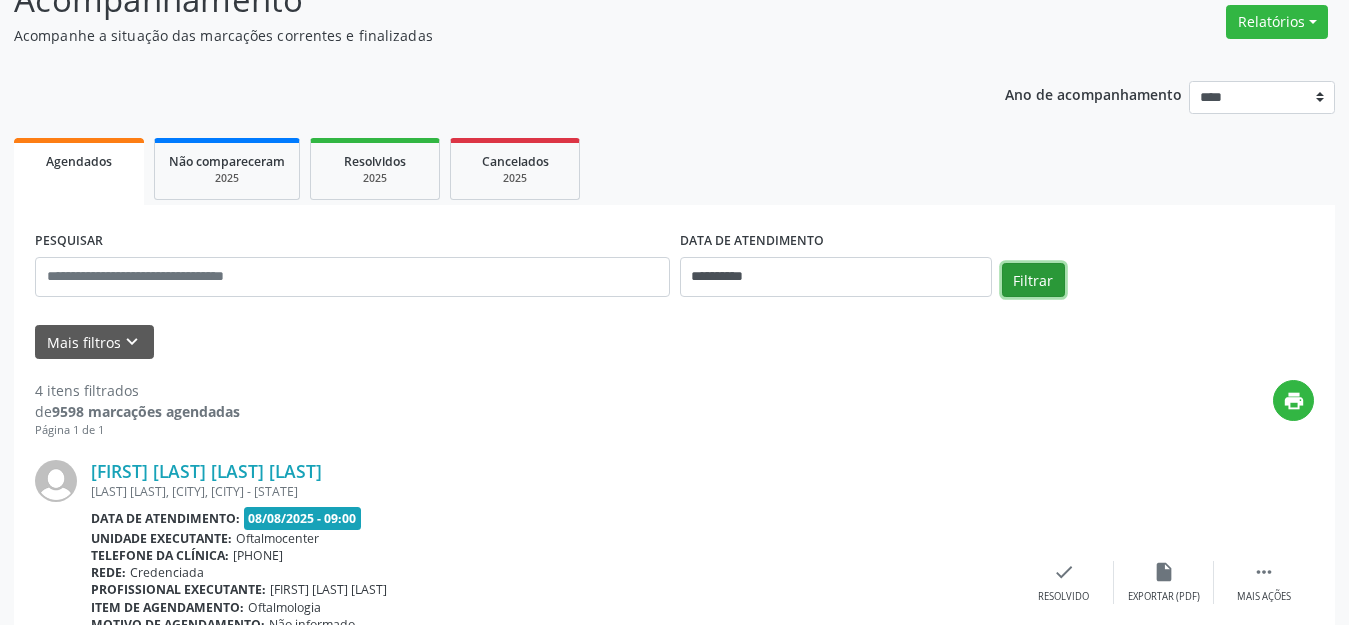 click on "Filtrar" at bounding box center [1033, 280] 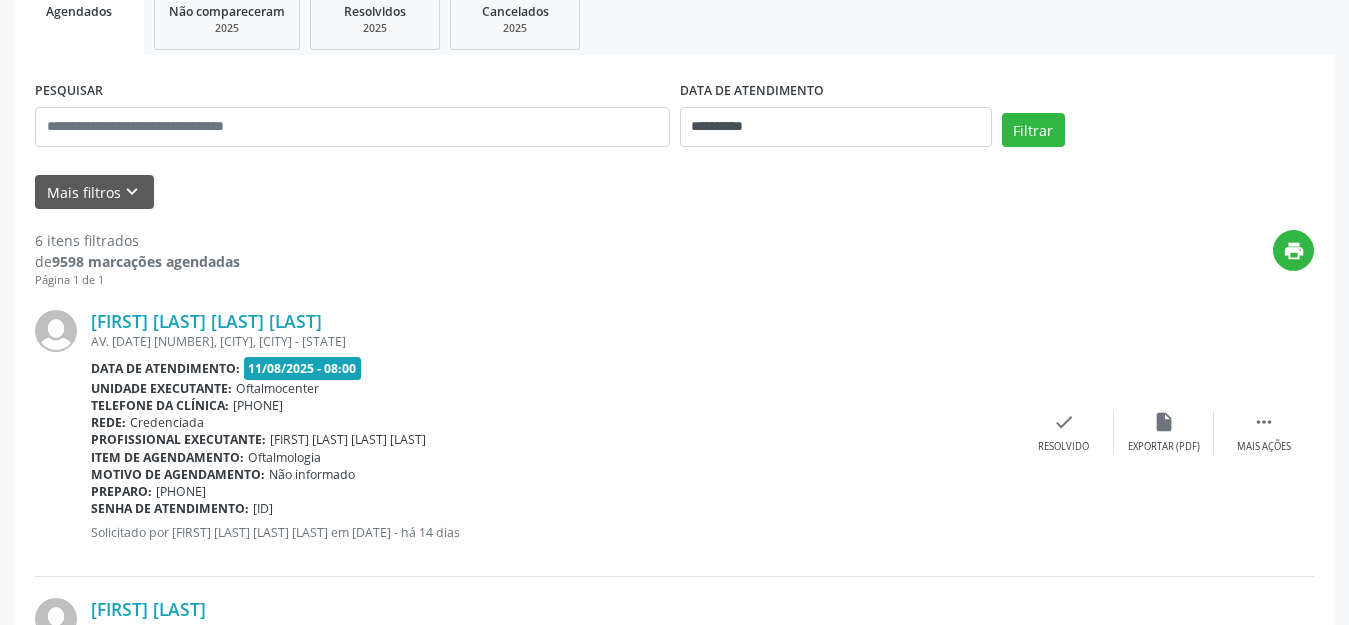scroll, scrollTop: 261, scrollLeft: 0, axis: vertical 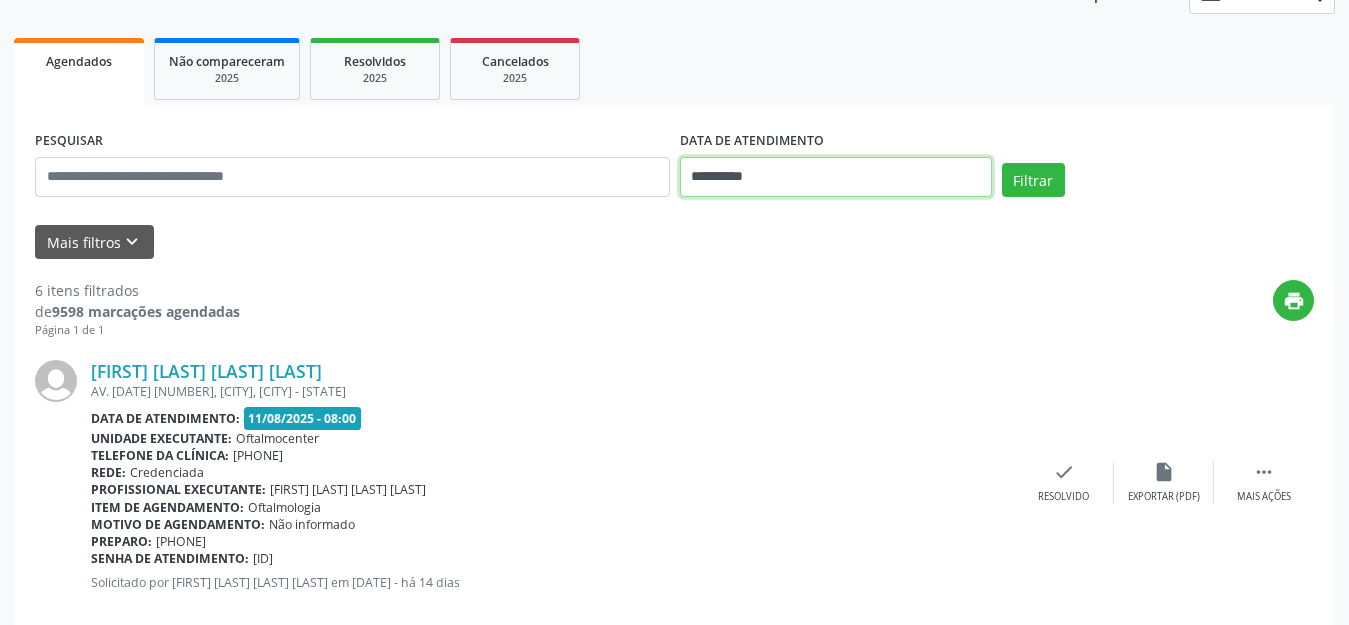 click on "**********" at bounding box center (836, 177) 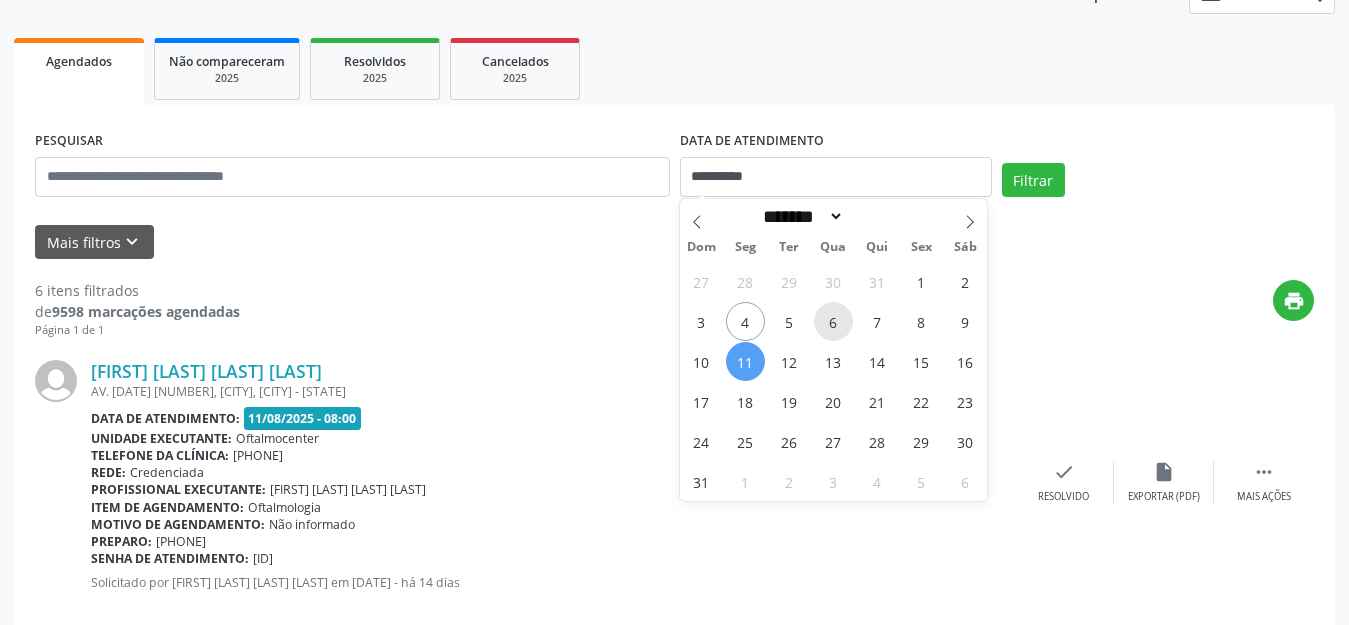click on "6" at bounding box center [833, 321] 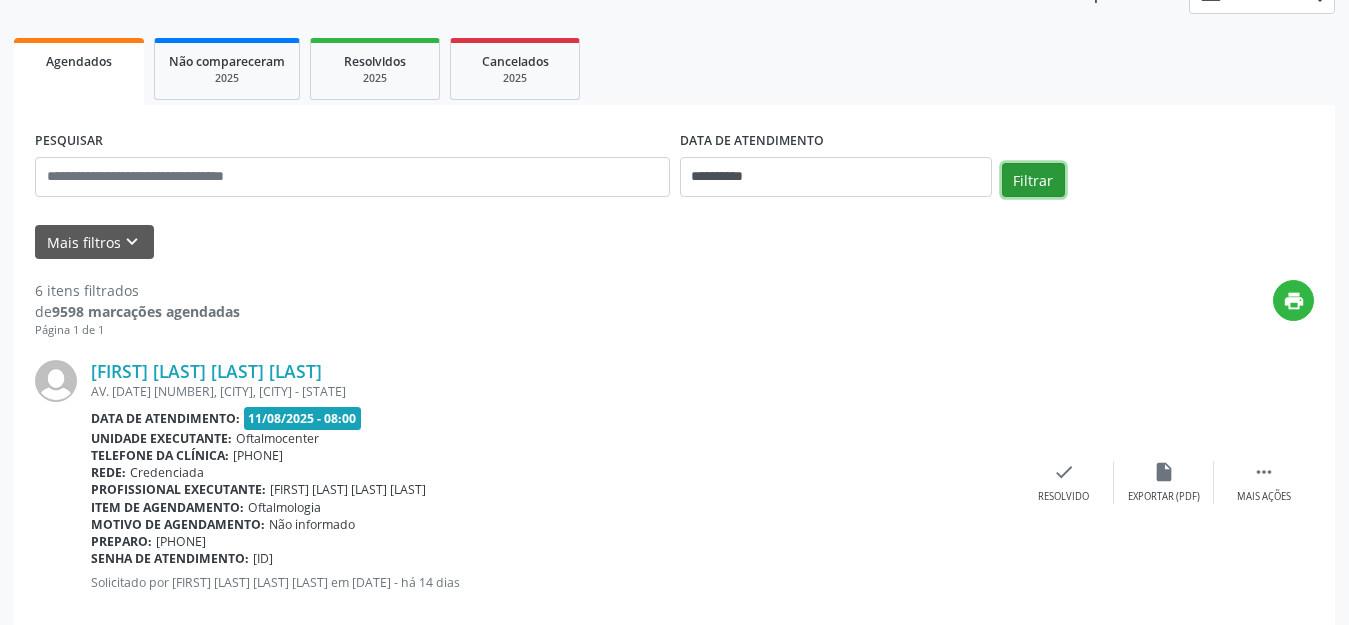 click on "Filtrar" at bounding box center (1033, 180) 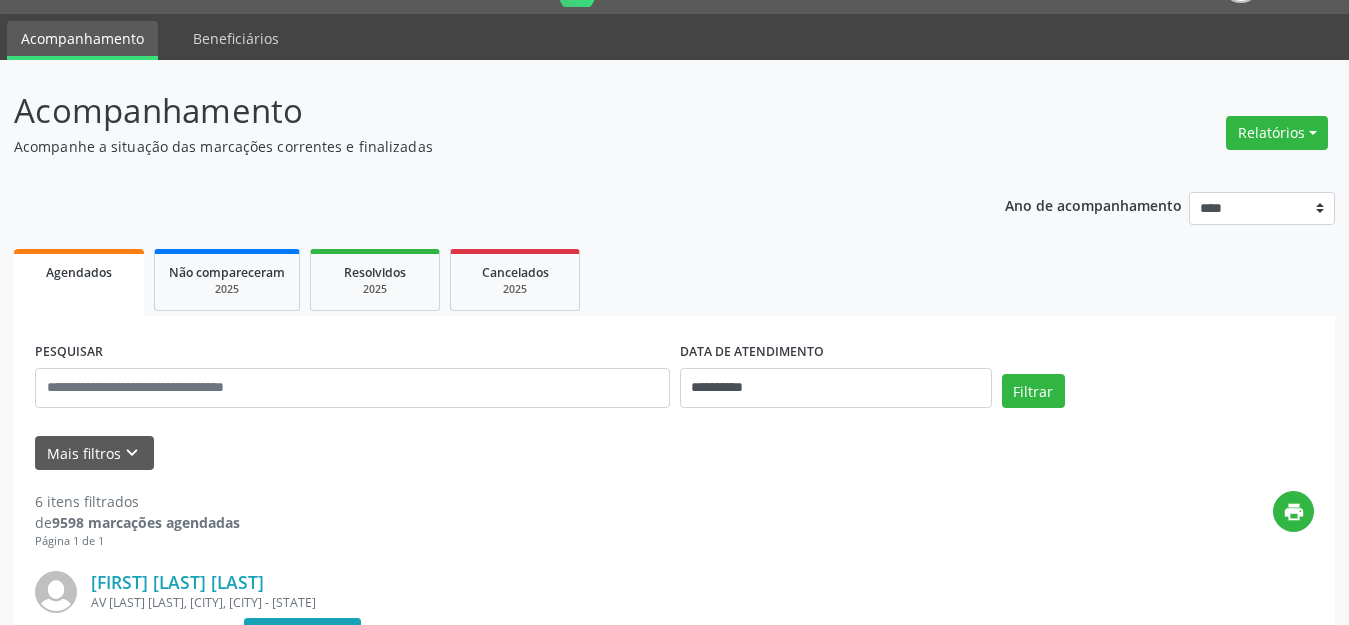 scroll, scrollTop: 0, scrollLeft: 0, axis: both 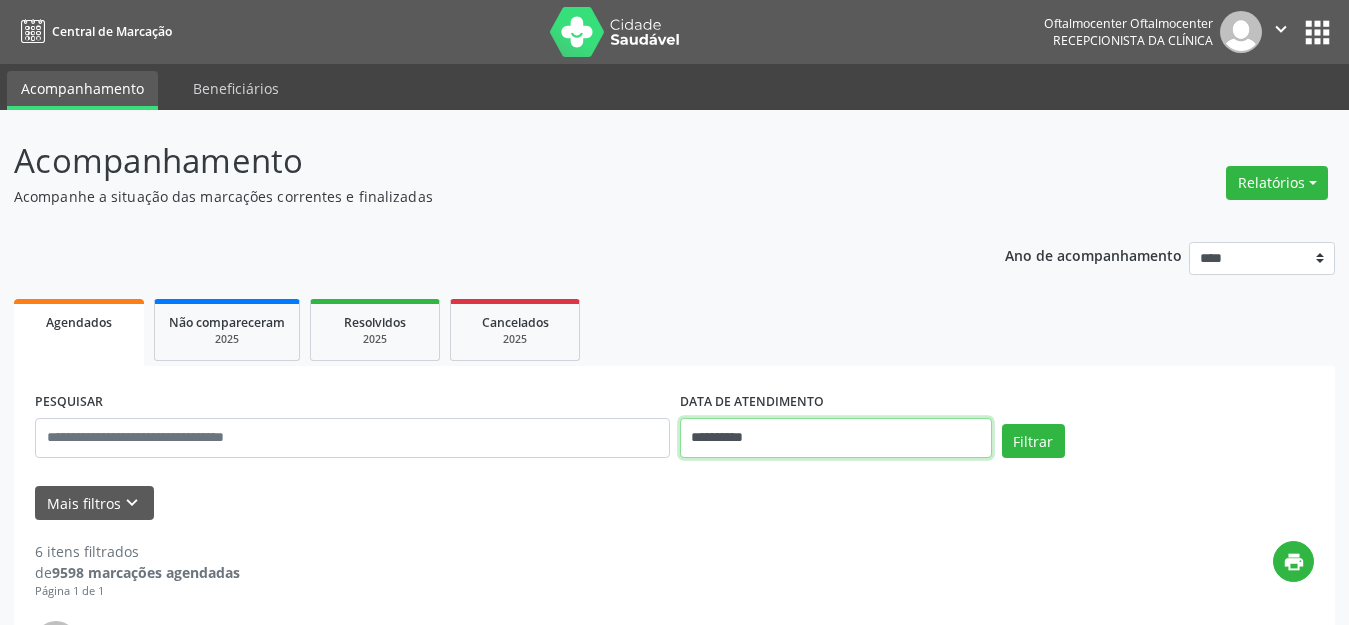 click on "**********" at bounding box center (836, 438) 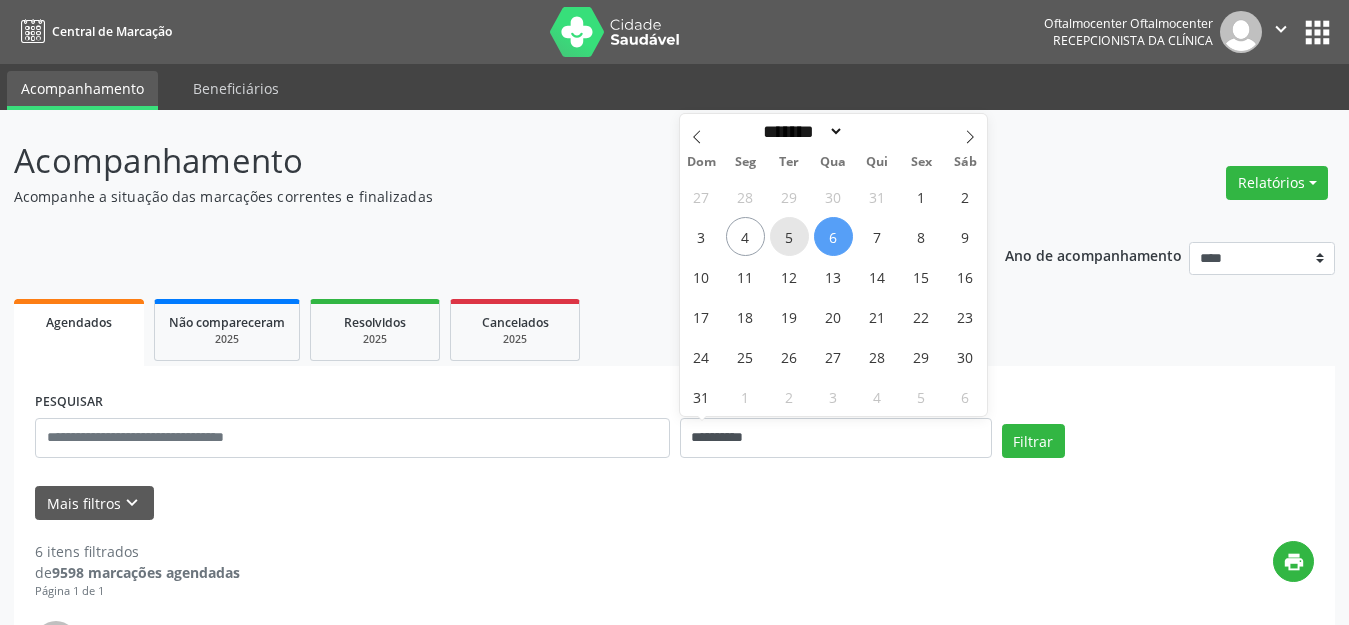 click on "5" at bounding box center (789, 236) 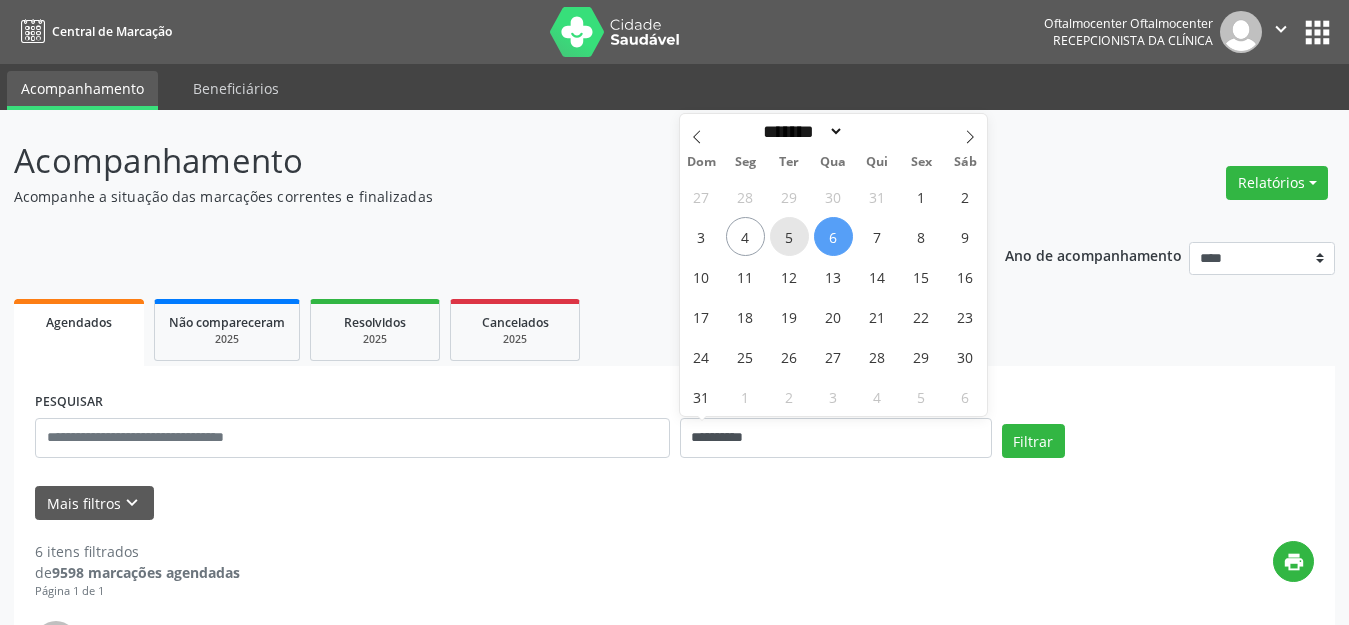 type on "**********" 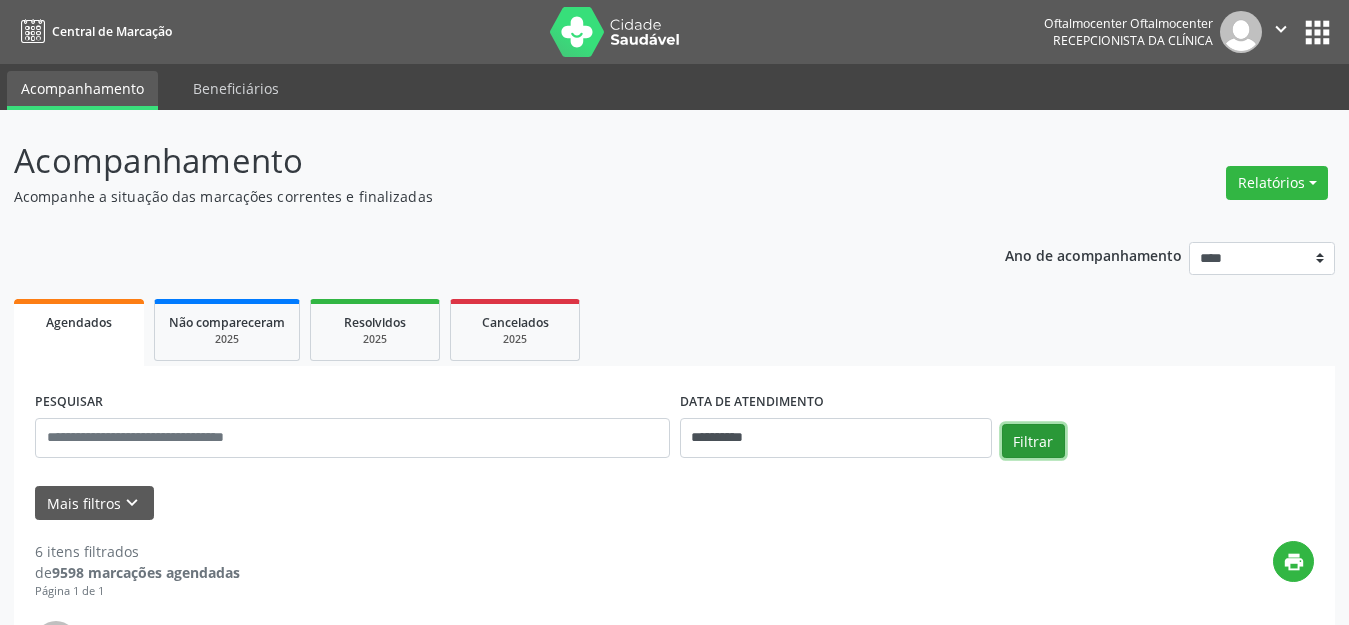 click on "Filtrar" at bounding box center [1033, 441] 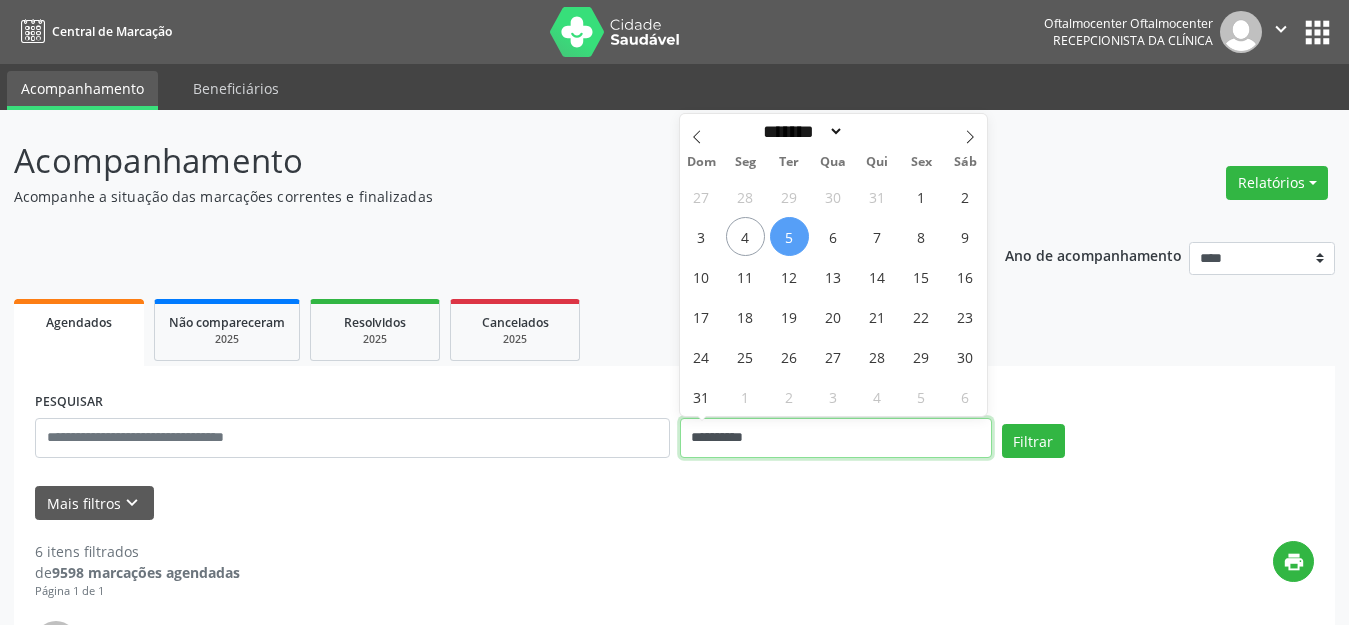 click on "**********" at bounding box center (836, 438) 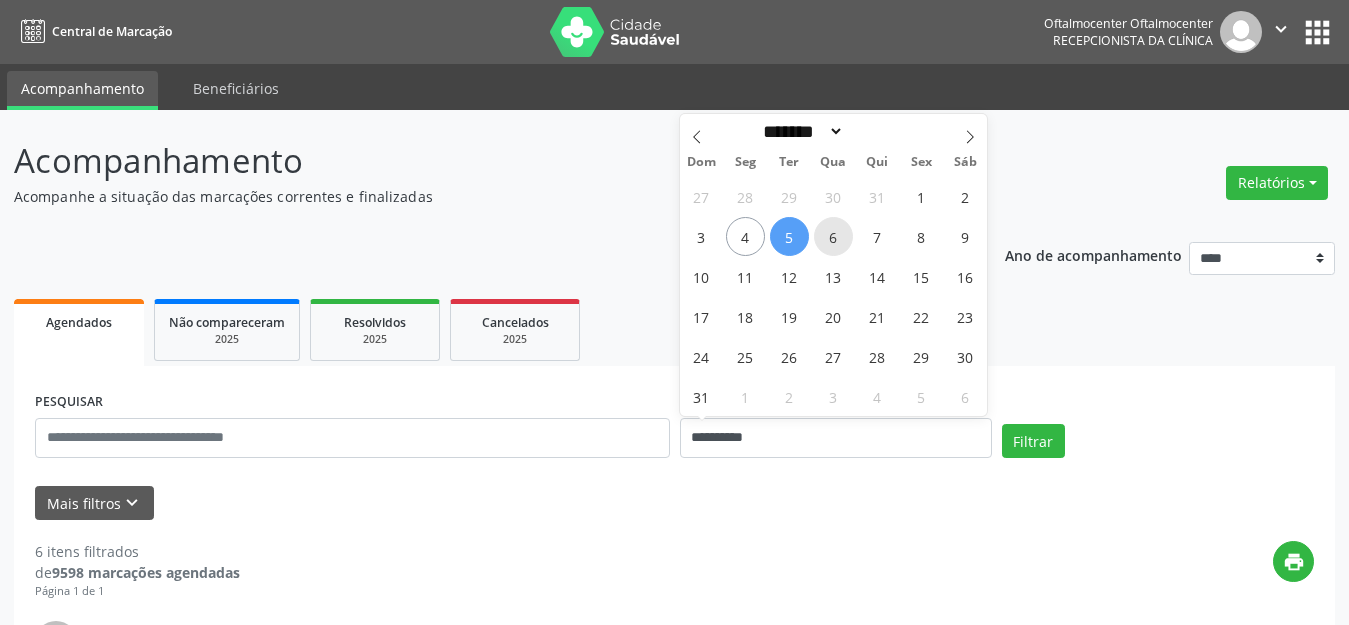 click on "6" at bounding box center [833, 236] 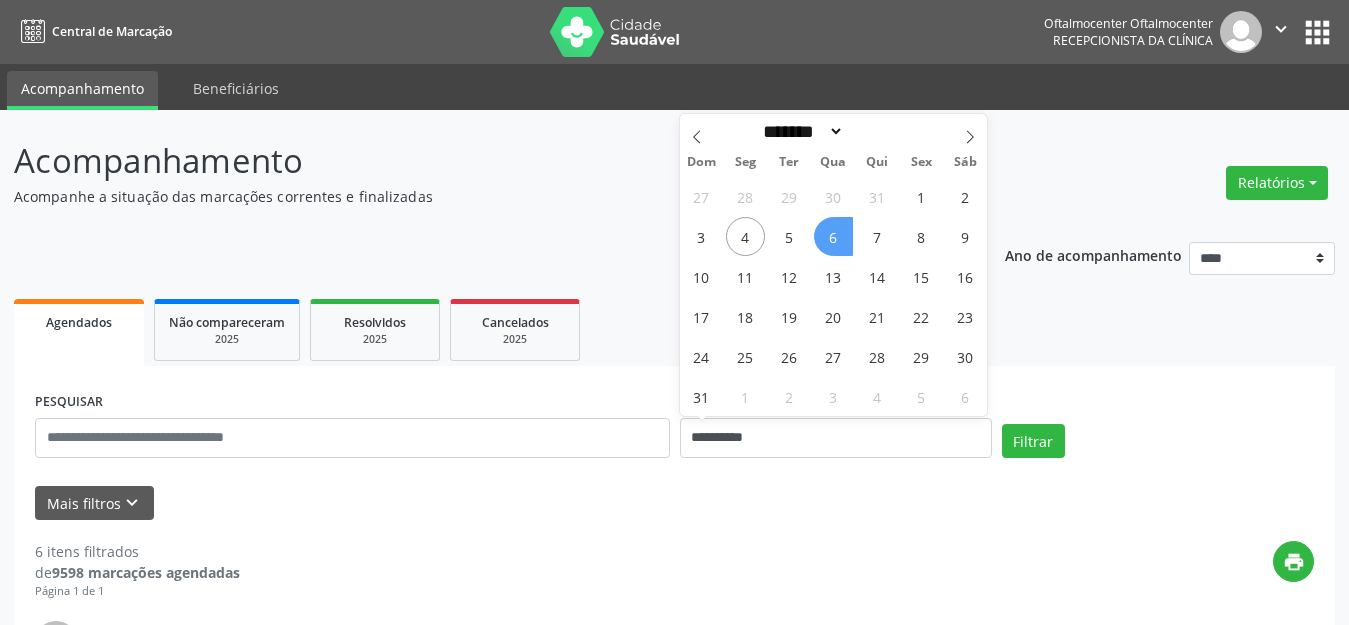 click on "6" at bounding box center (833, 236) 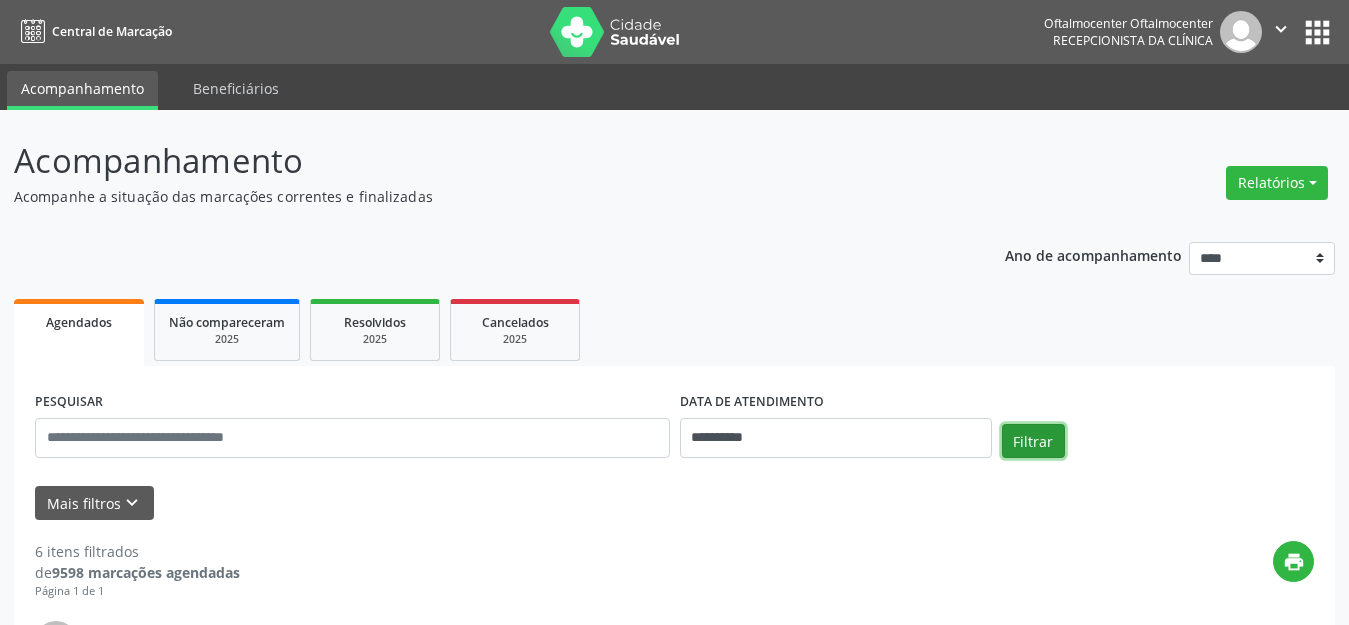 click on "Filtrar" at bounding box center (1033, 441) 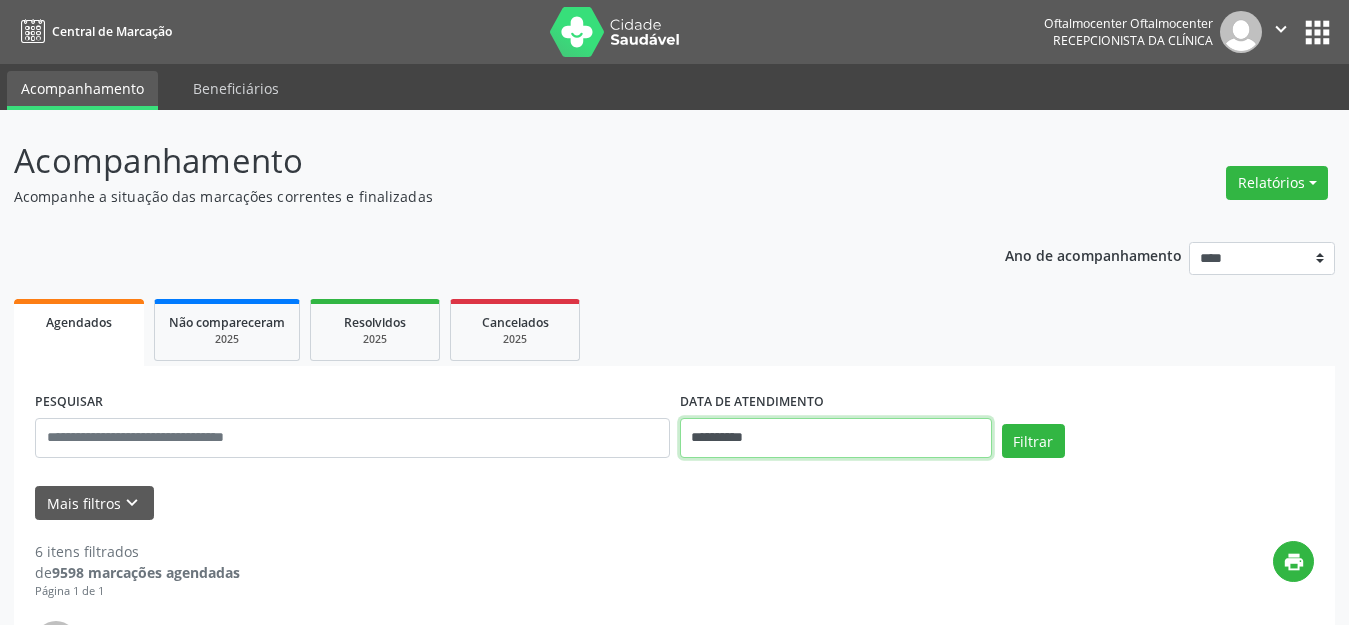 click on "**********" at bounding box center (836, 438) 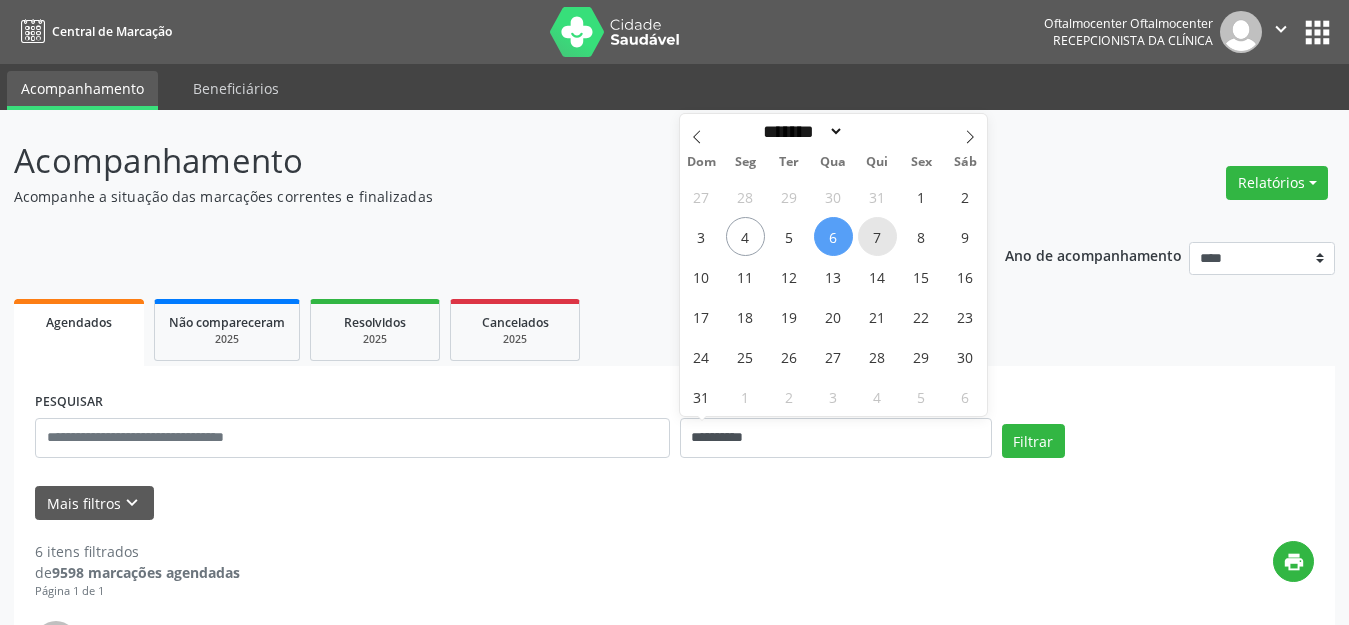 click on "7" at bounding box center [877, 236] 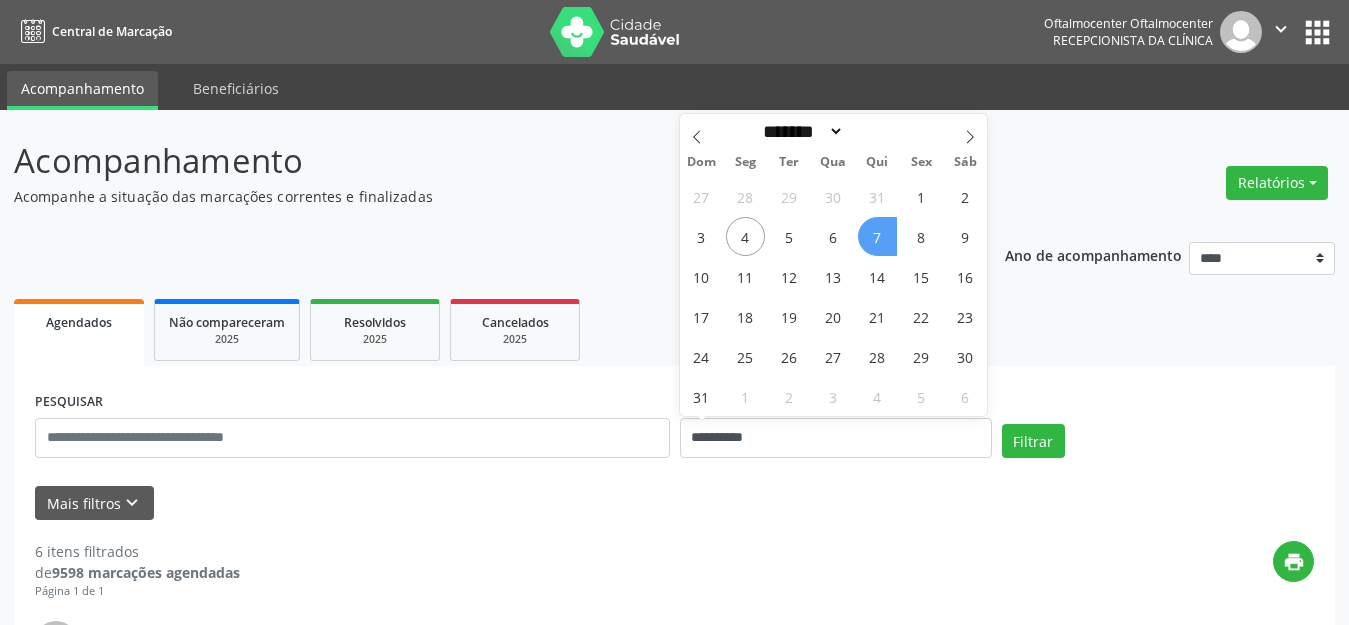 click on "7" at bounding box center (877, 236) 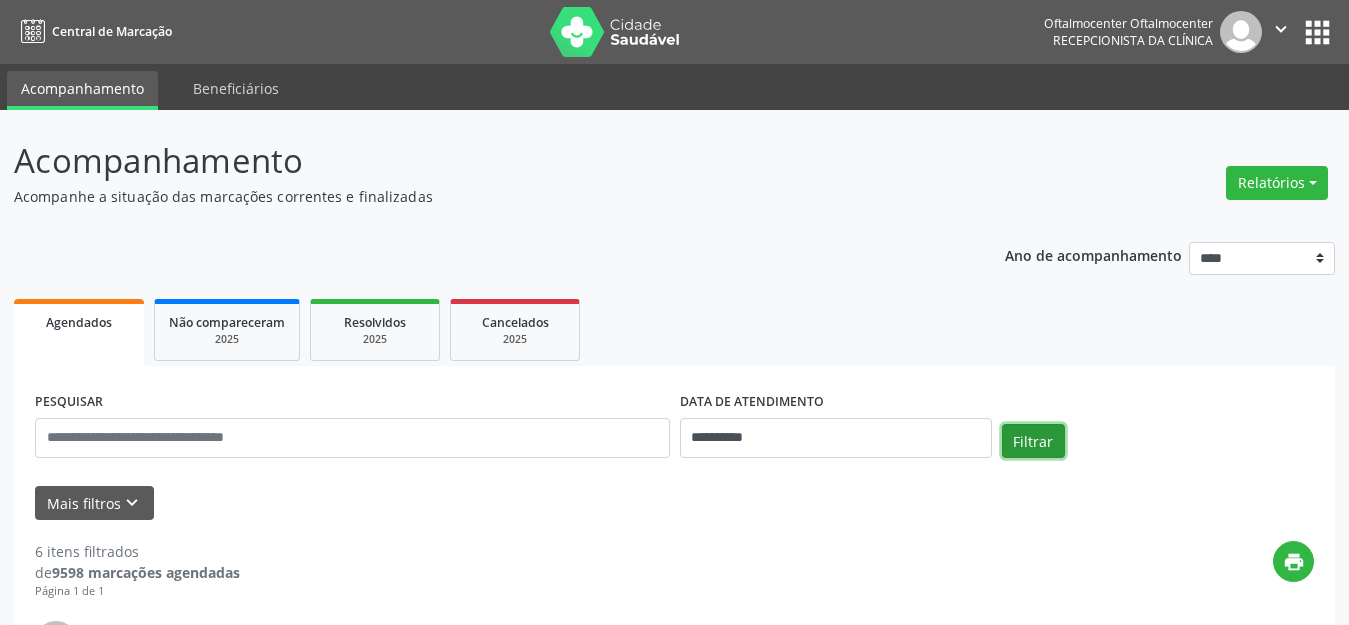 click on "Filtrar" at bounding box center (1033, 441) 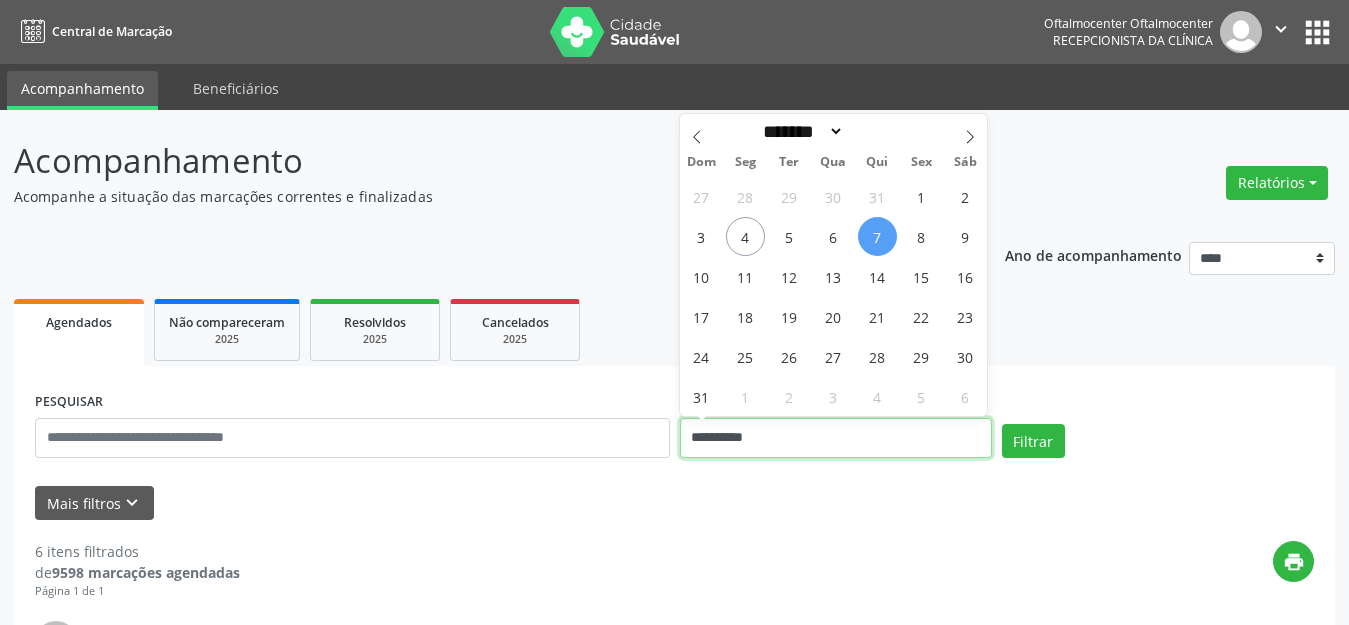 click on "**********" at bounding box center [836, 438] 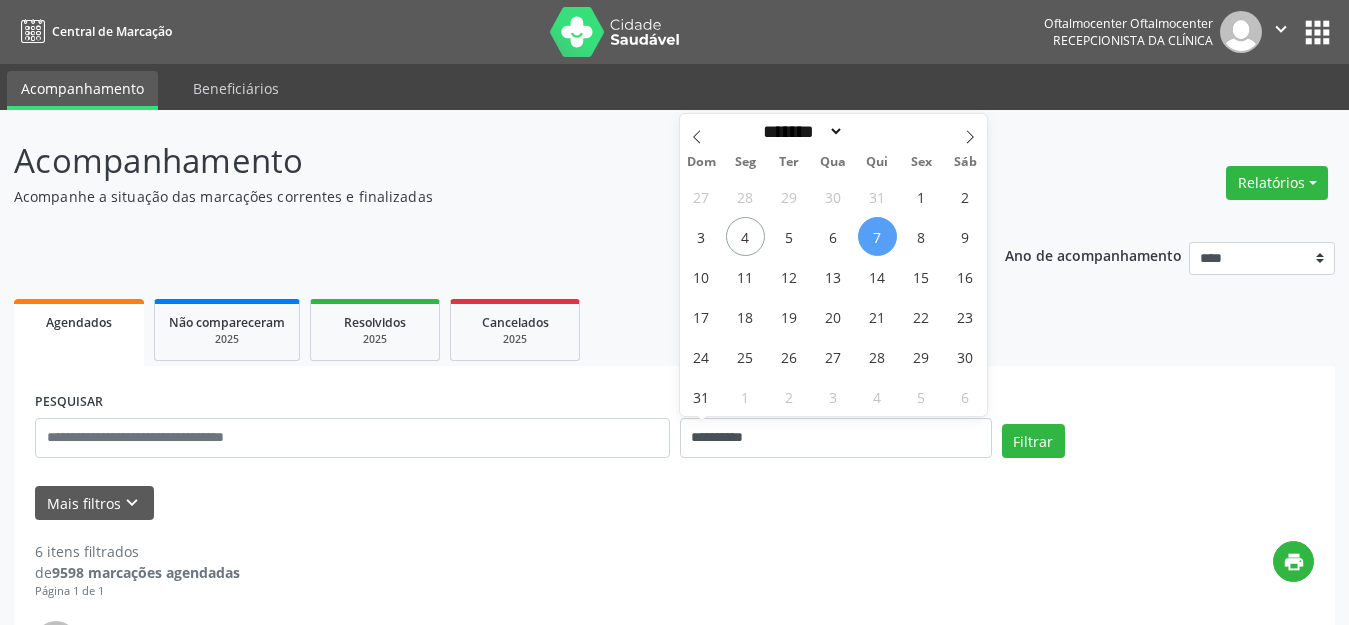 click on "7" at bounding box center (877, 236) 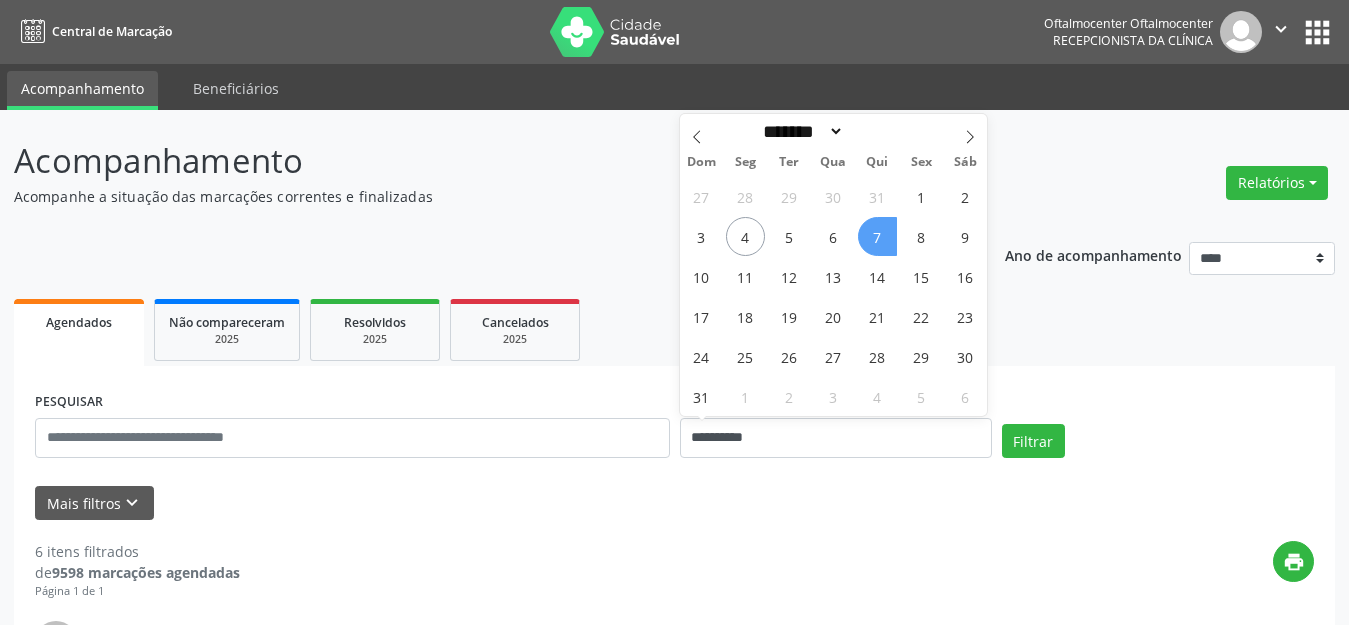 click on "7" at bounding box center [877, 236] 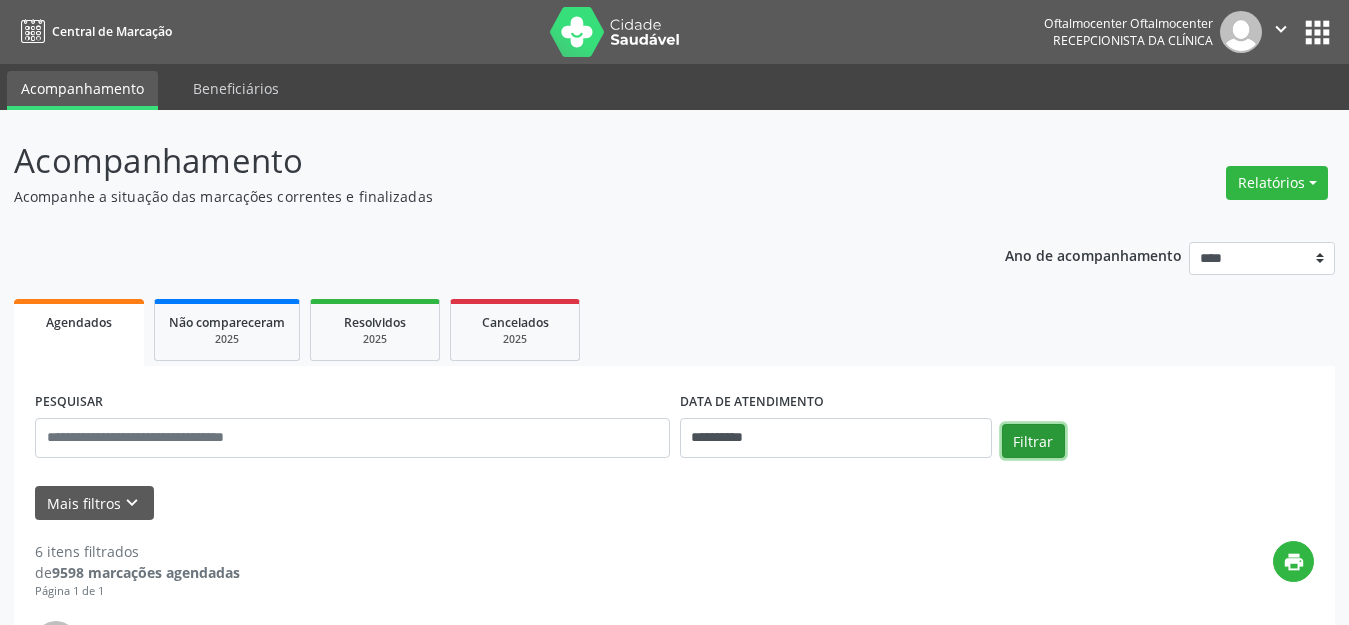 click on "Filtrar" at bounding box center (1033, 441) 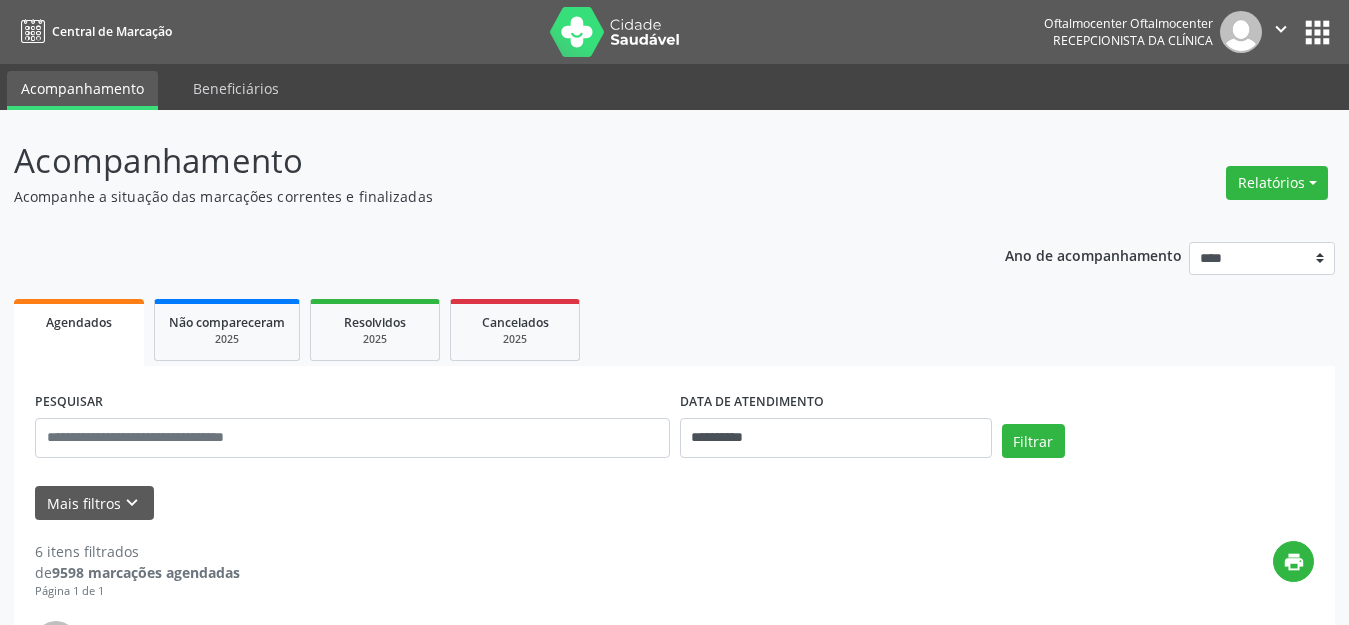 click on "**********" at bounding box center [836, 429] 